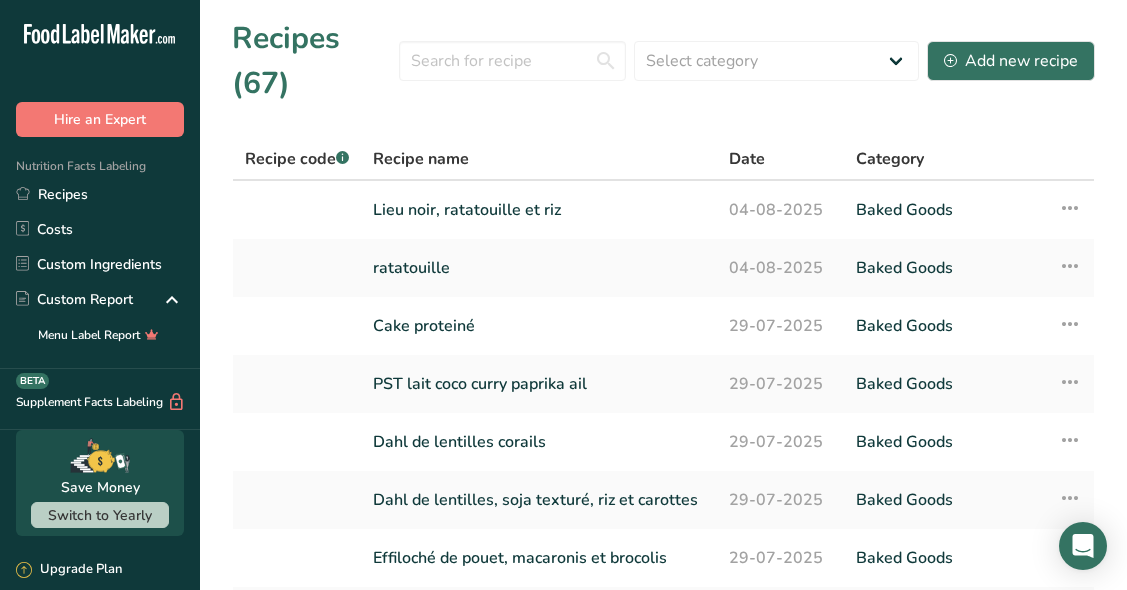 scroll, scrollTop: 127, scrollLeft: 0, axis: vertical 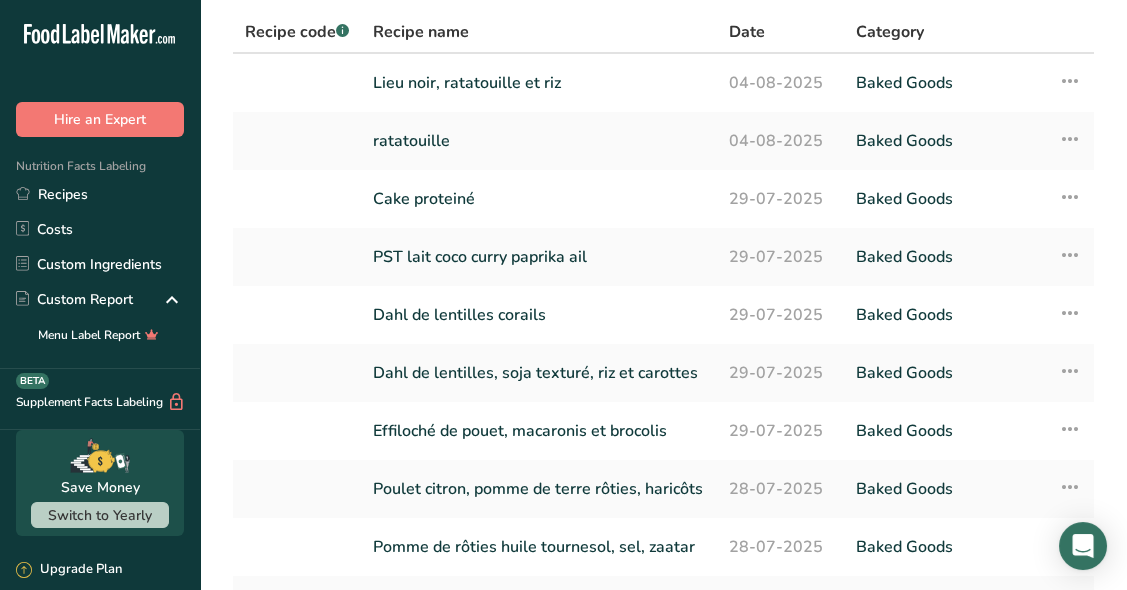 click on "Recipes" at bounding box center (100, 194) 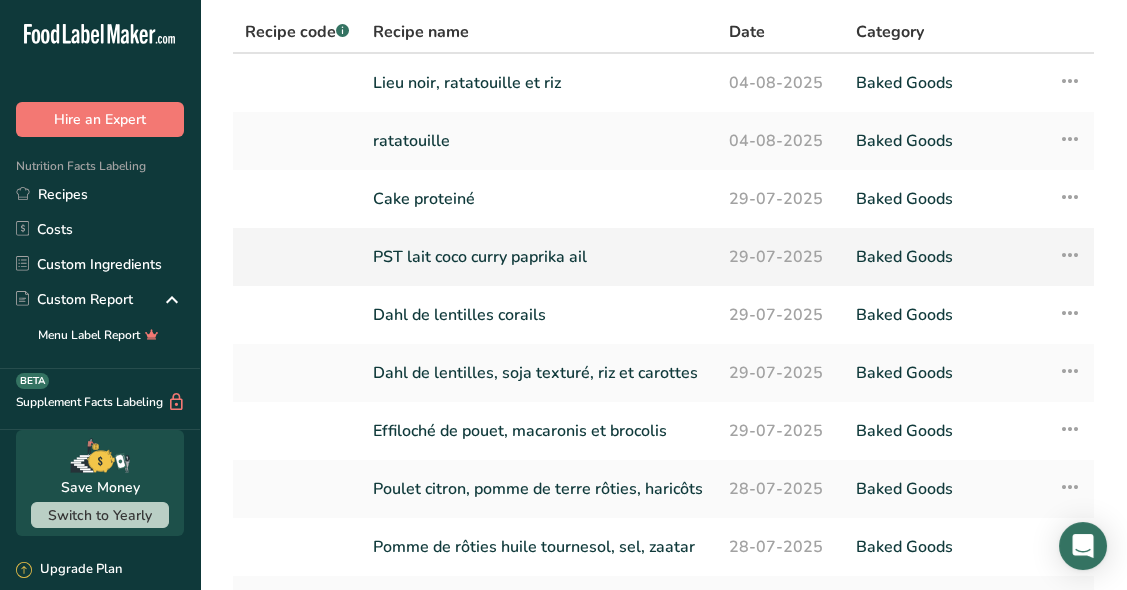 scroll, scrollTop: 0, scrollLeft: 0, axis: both 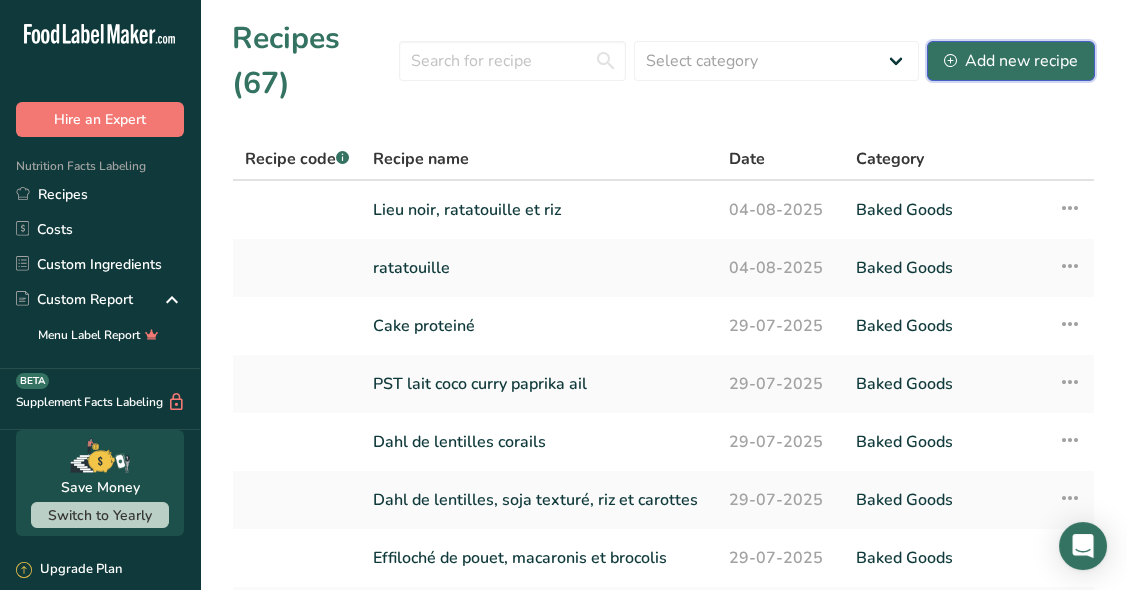 click on "Add new recipe" at bounding box center [1011, 61] 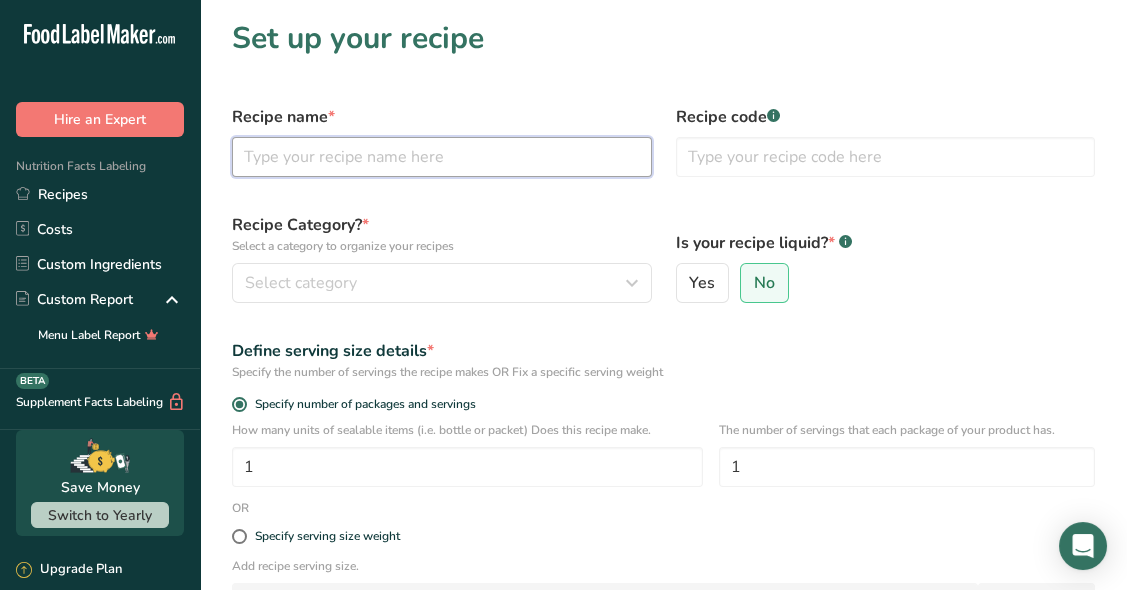 click at bounding box center (442, 157) 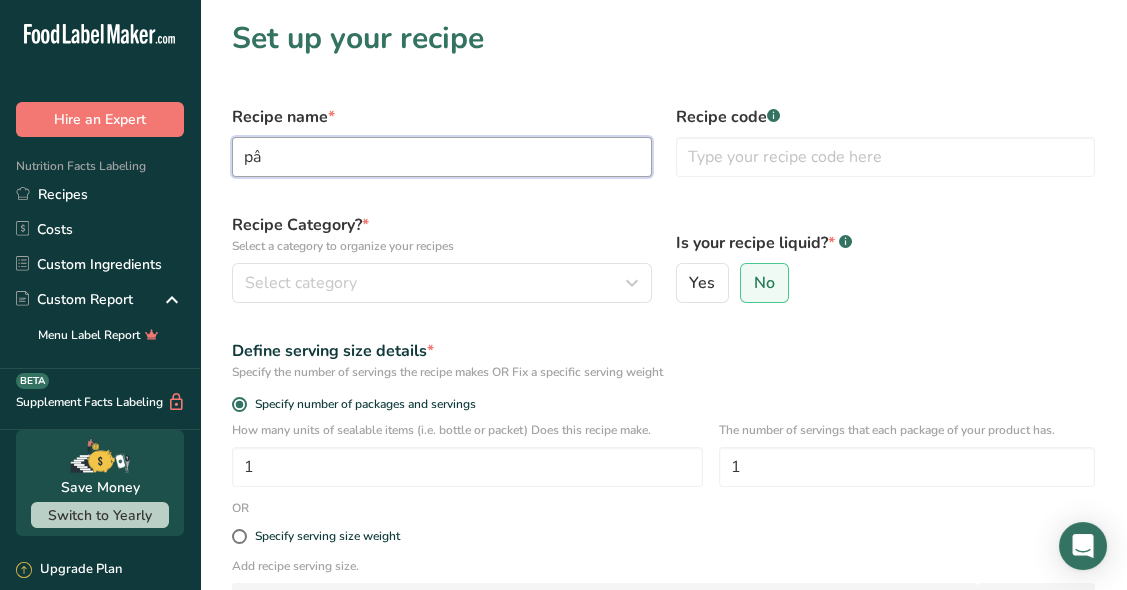 type on "p" 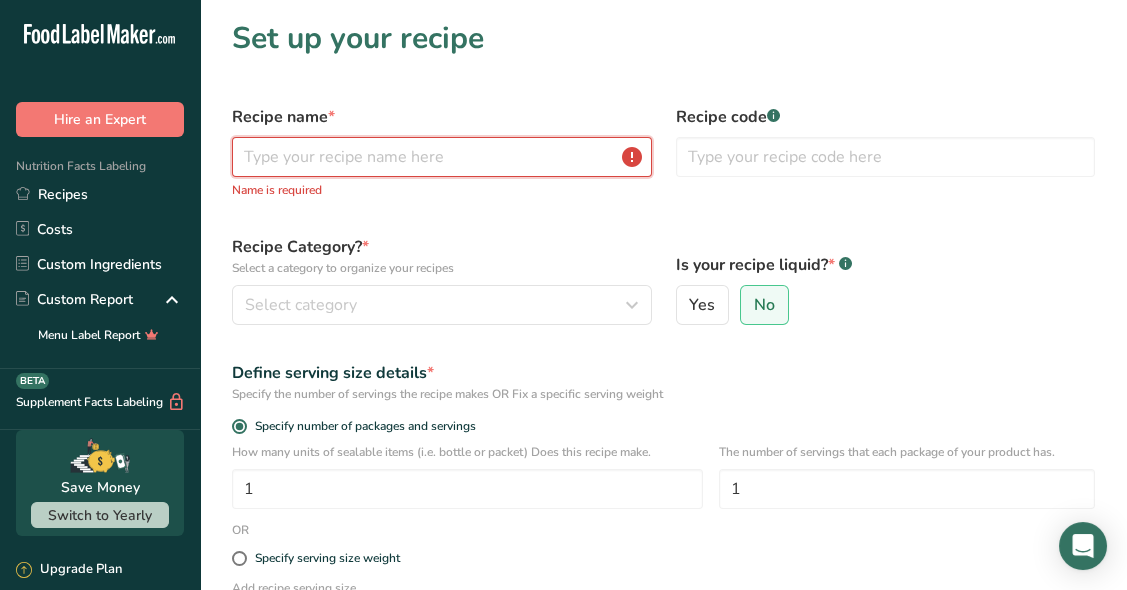 type on "p" 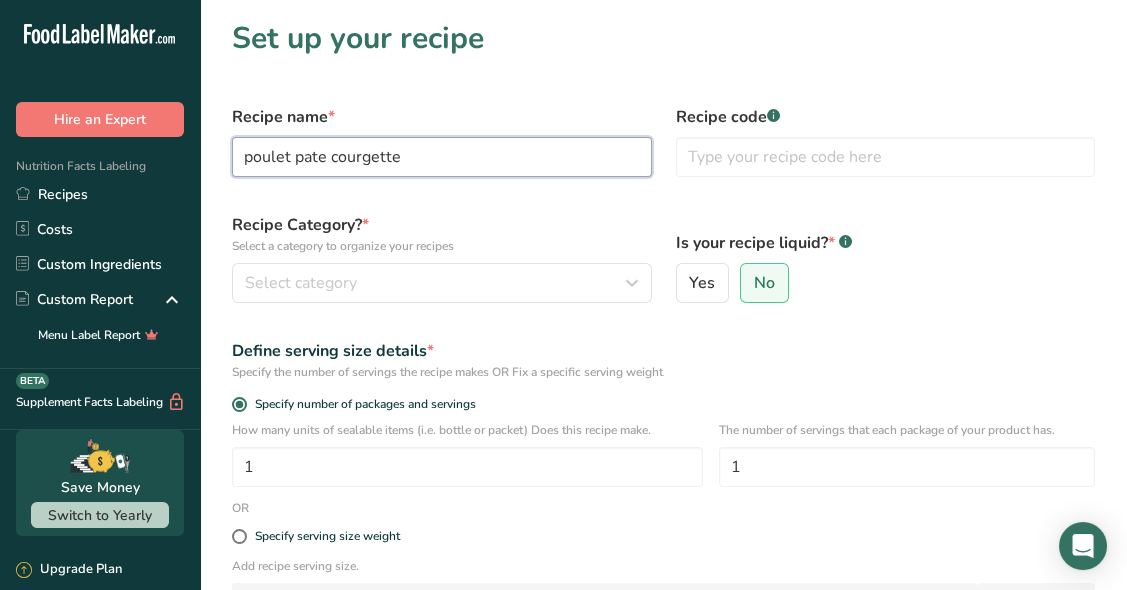click on "poulet pate courgette" at bounding box center [442, 157] 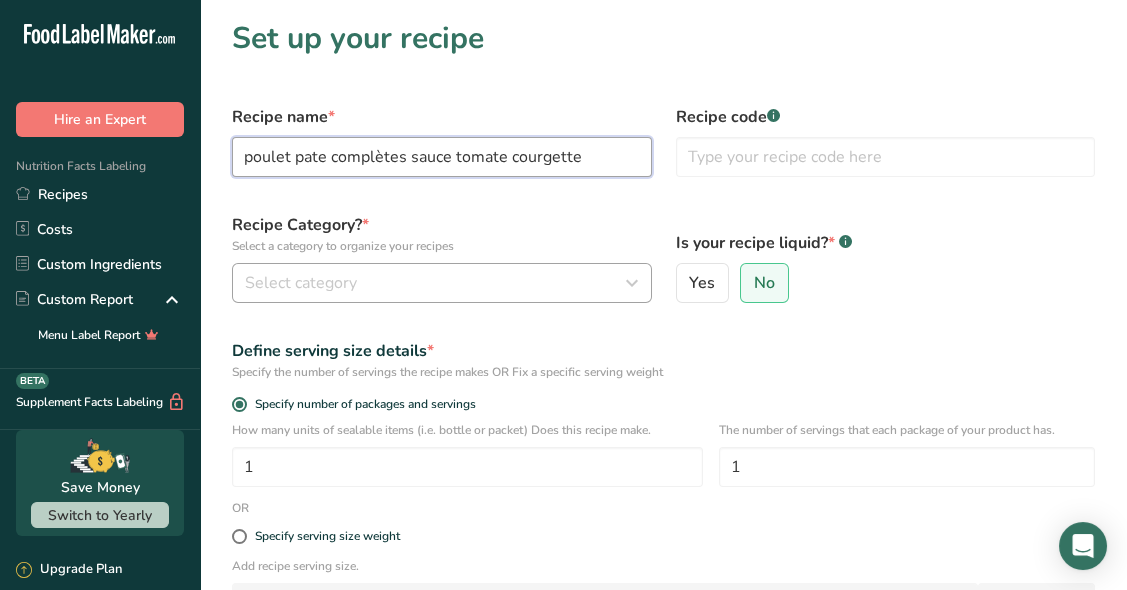 type on "poulet pate complètes sauce tomate courgette" 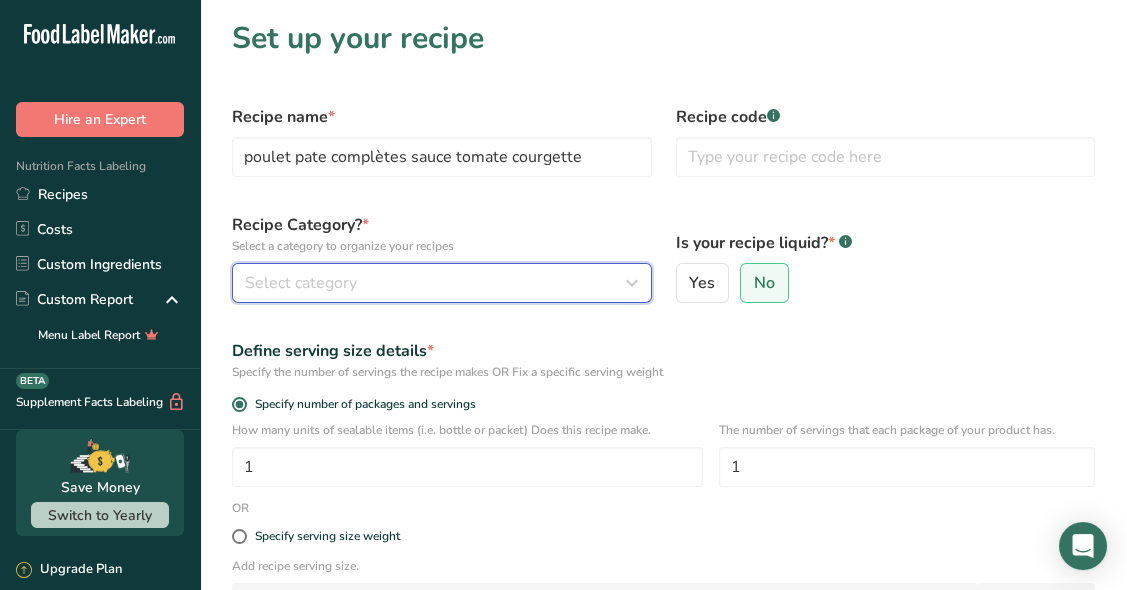 click on "Select category" at bounding box center [301, 283] 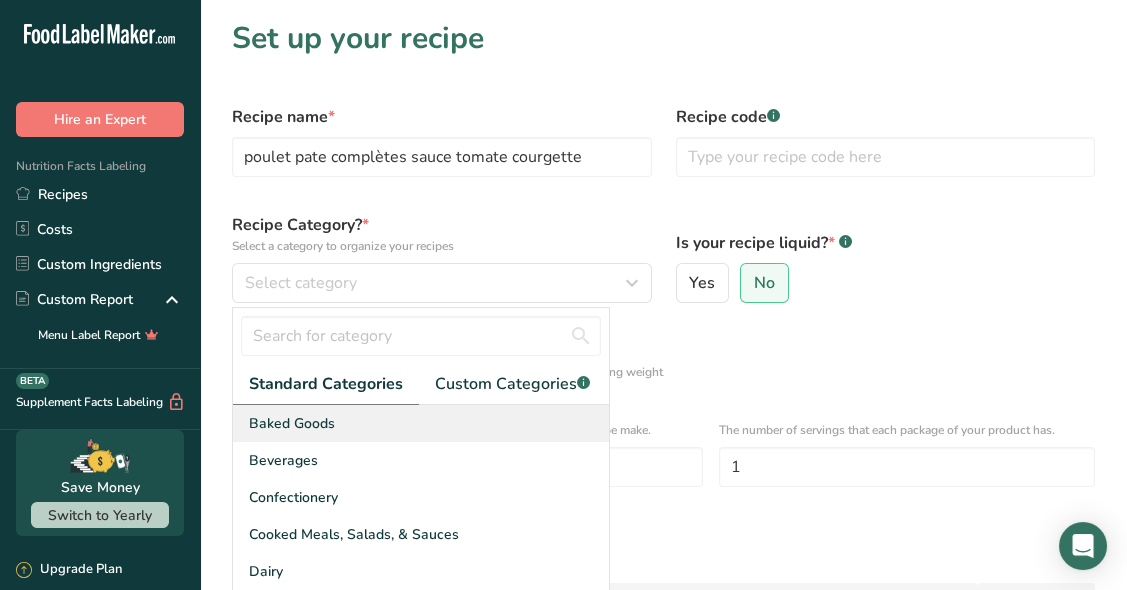 click on "Baked Goods" at bounding box center [421, 423] 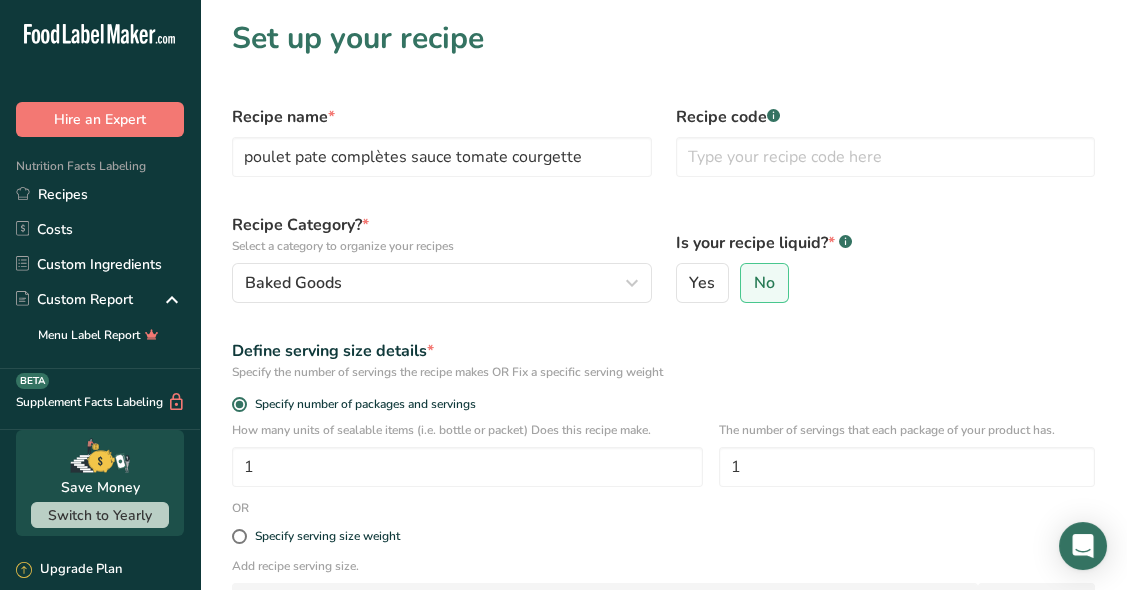 scroll, scrollTop: 287, scrollLeft: 0, axis: vertical 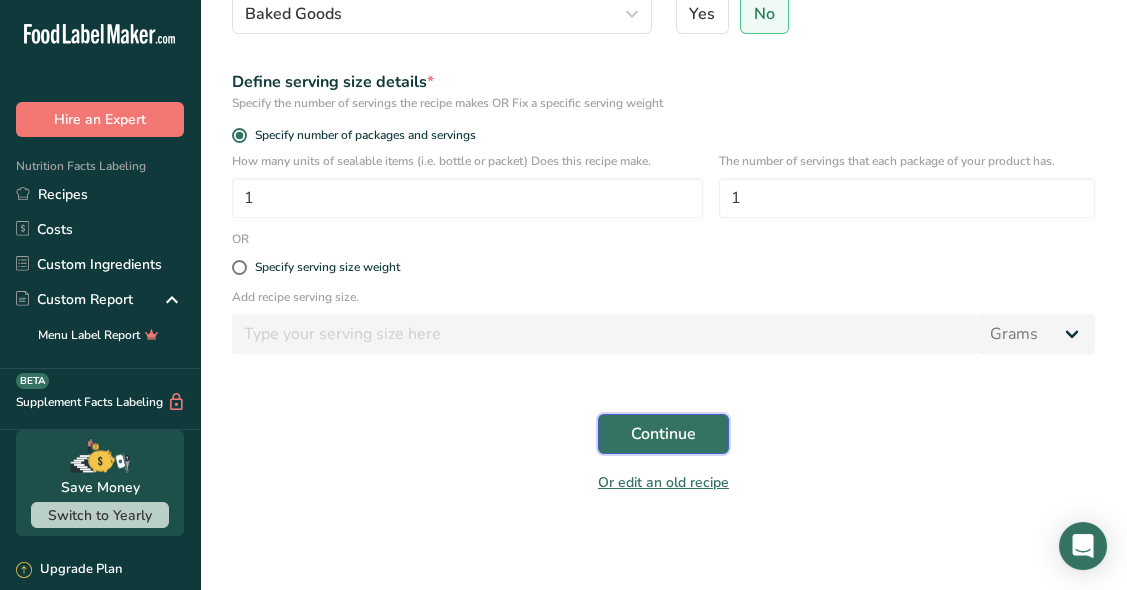 click on "Continue" at bounding box center [663, 434] 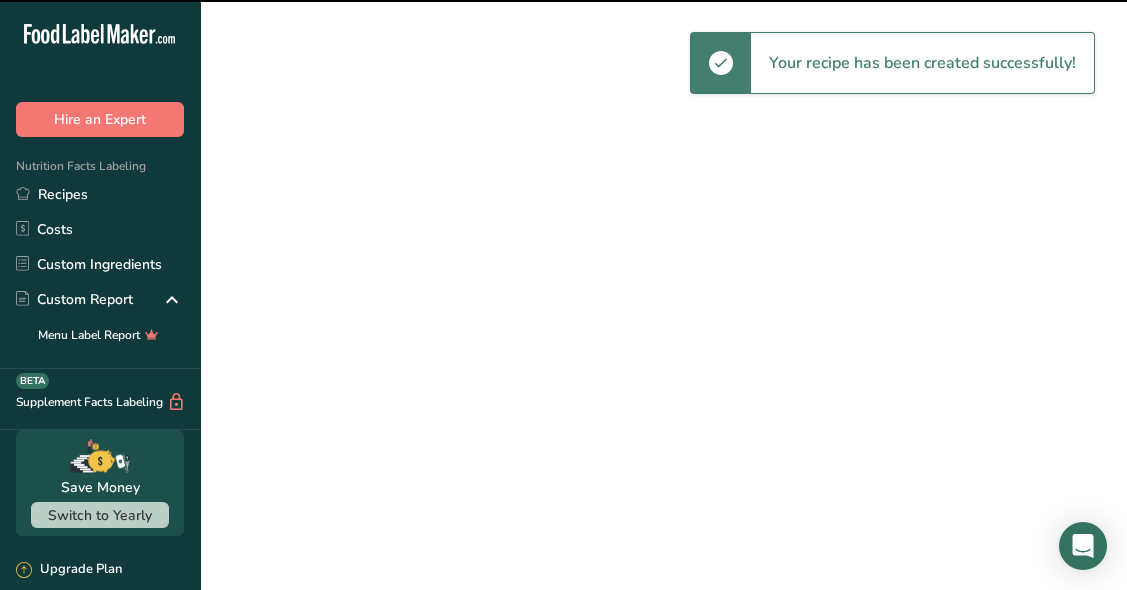 scroll, scrollTop: 0, scrollLeft: 0, axis: both 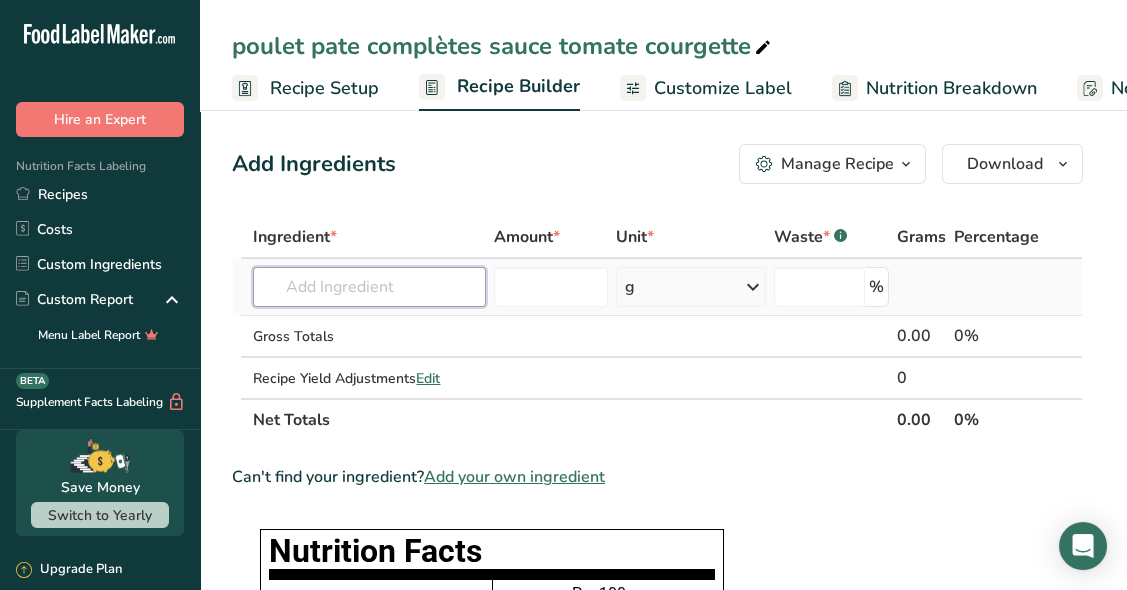 click at bounding box center (369, 287) 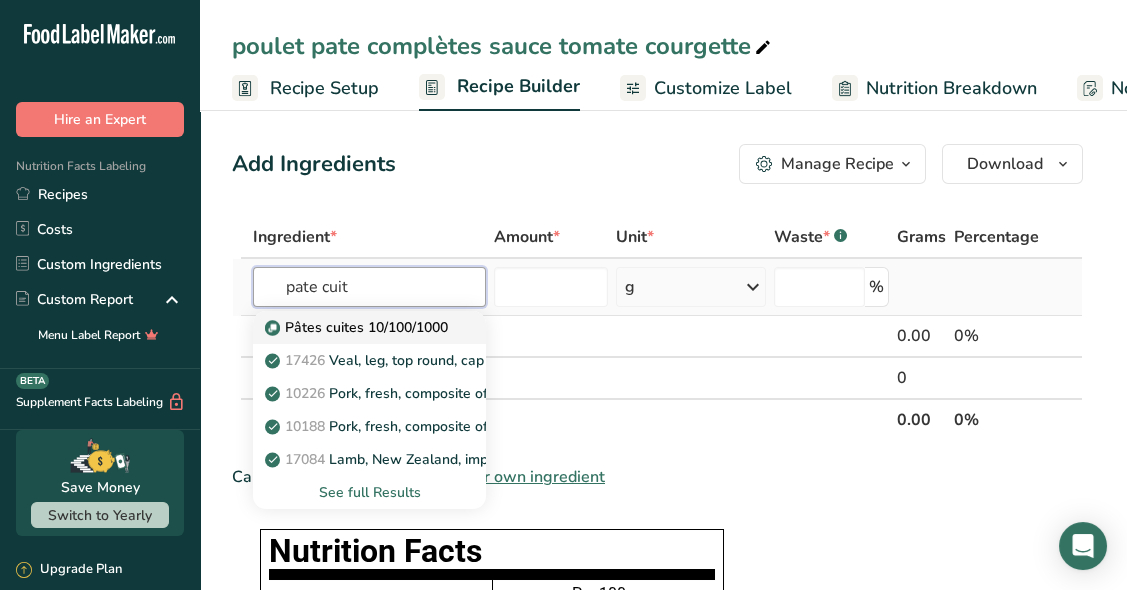 type on "pate cuit" 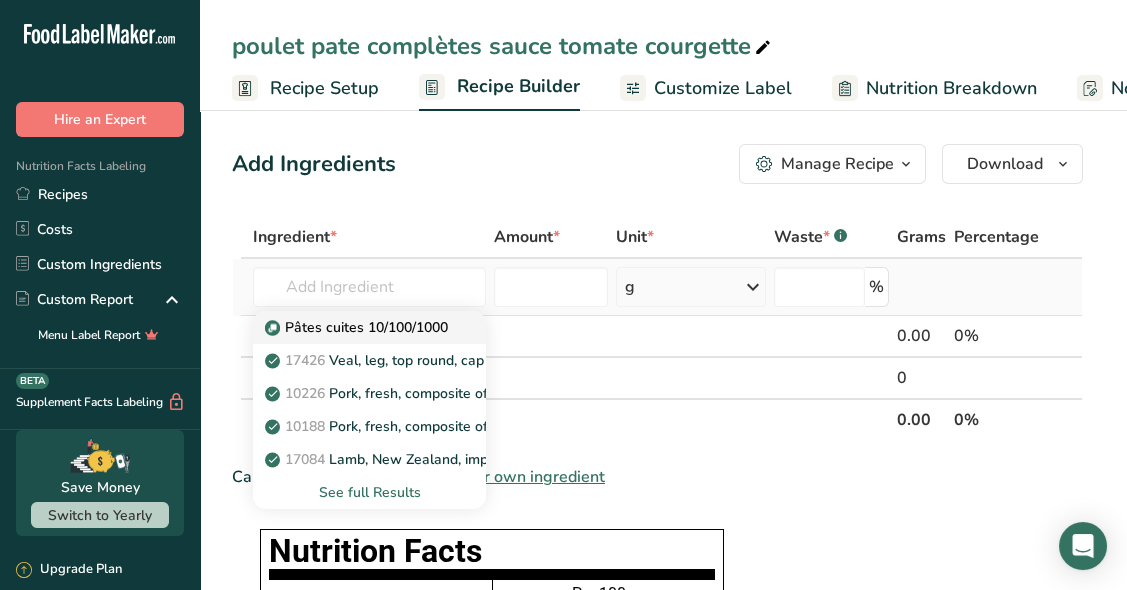 click on "Pâtes cuites 10/100/1000" at bounding box center (358, 327) 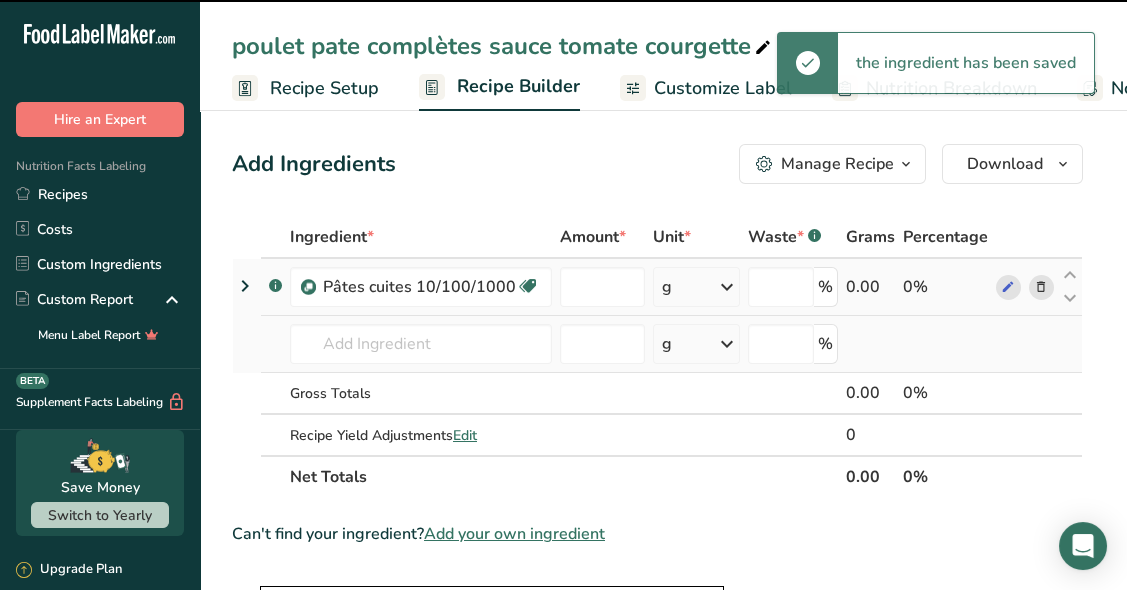 type on "0" 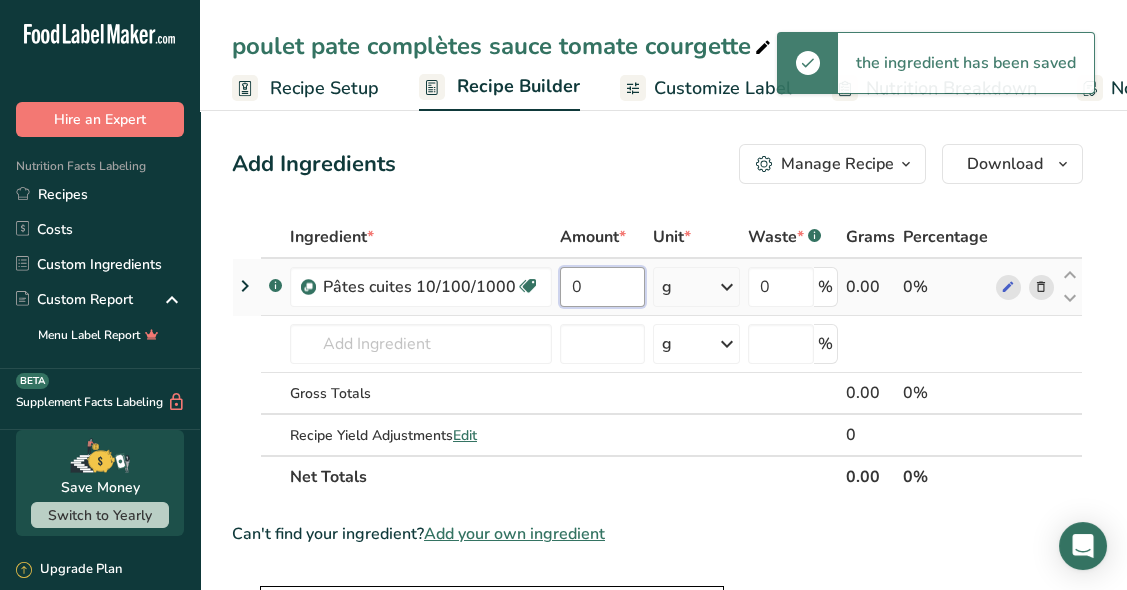 click on "0" at bounding box center (602, 287) 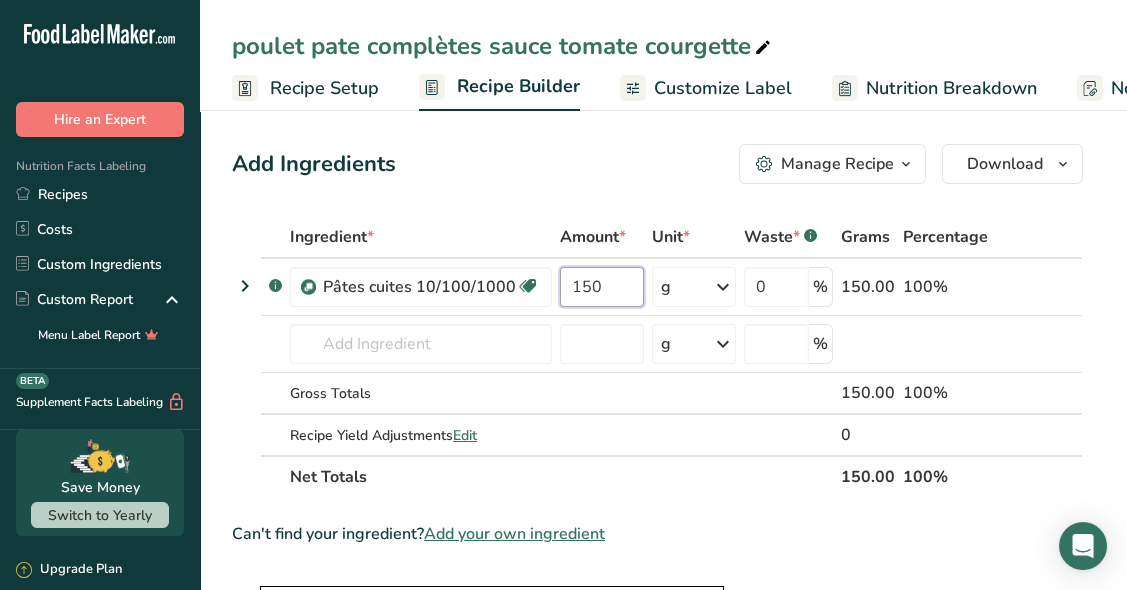 type on "150" 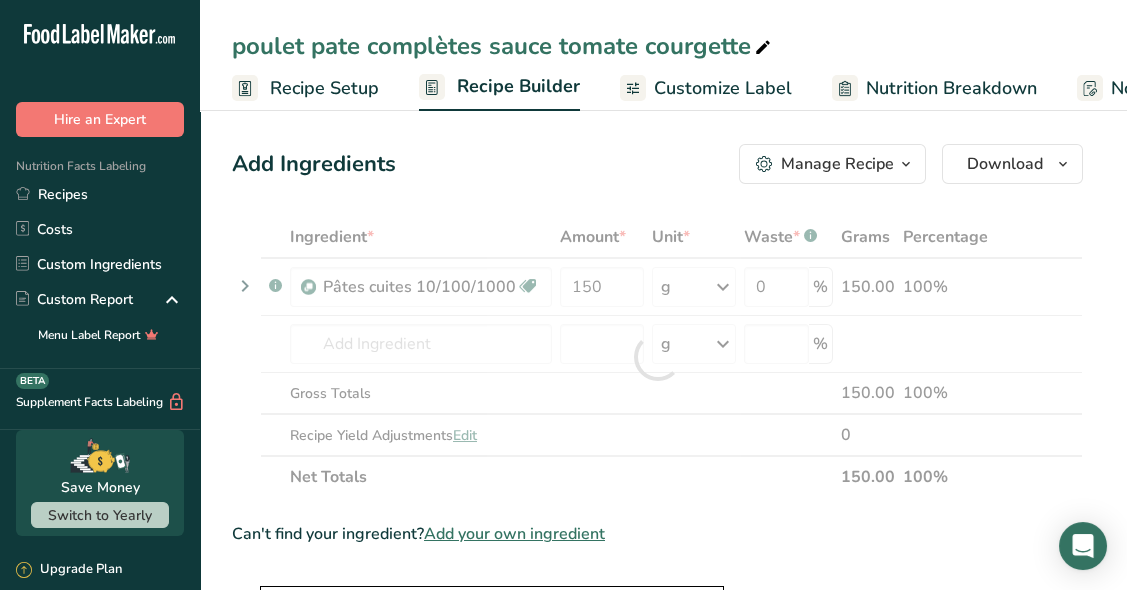 click on "Add Ingredients
Manage Recipe         Delete Recipe           Duplicate Recipe             Scale Recipe             Save as Sub-Recipe   .a-a{fill:#347362;}.b-a{fill:#fff;}                               Nutrition Breakdown                 Recipe Card
NEW
Amino Acids Pattern Report             Activity History
Download
Choose your preferred label style
Standard FDA label
Standard FDA label
The most common format for nutrition facts labels in compliance with the FDA's typeface, style and requirements
Tabular FDA label
A label format compliant with the FDA regulations presented in a tabular (horizontal) display.
Linear FDA label
A simple linear display for small sized packages.
Simplified FDA label" at bounding box center [663, 891] 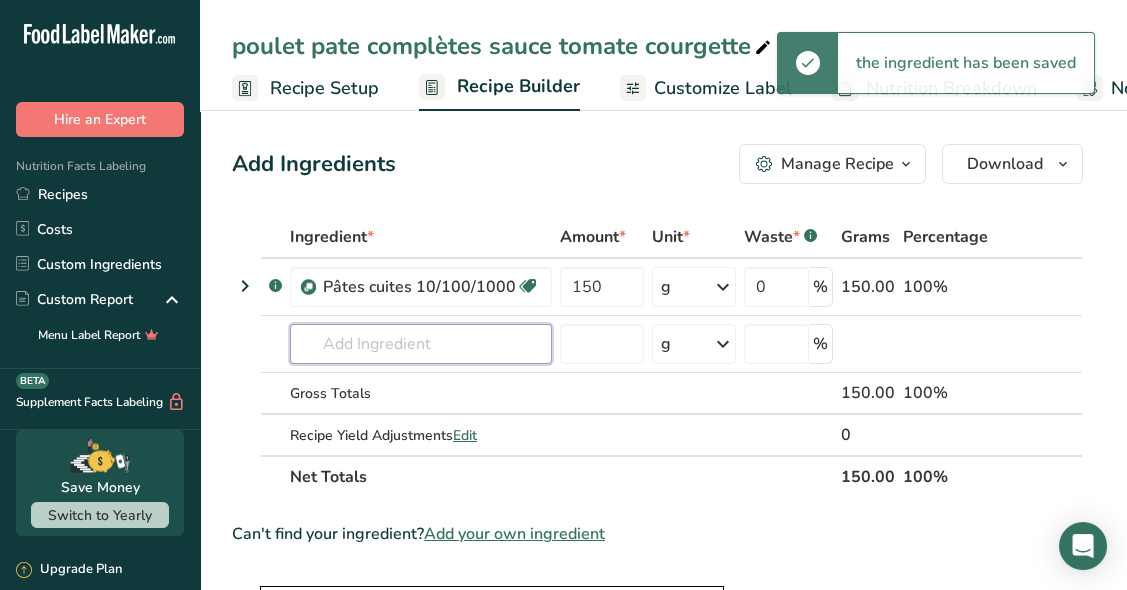 click at bounding box center (421, 344) 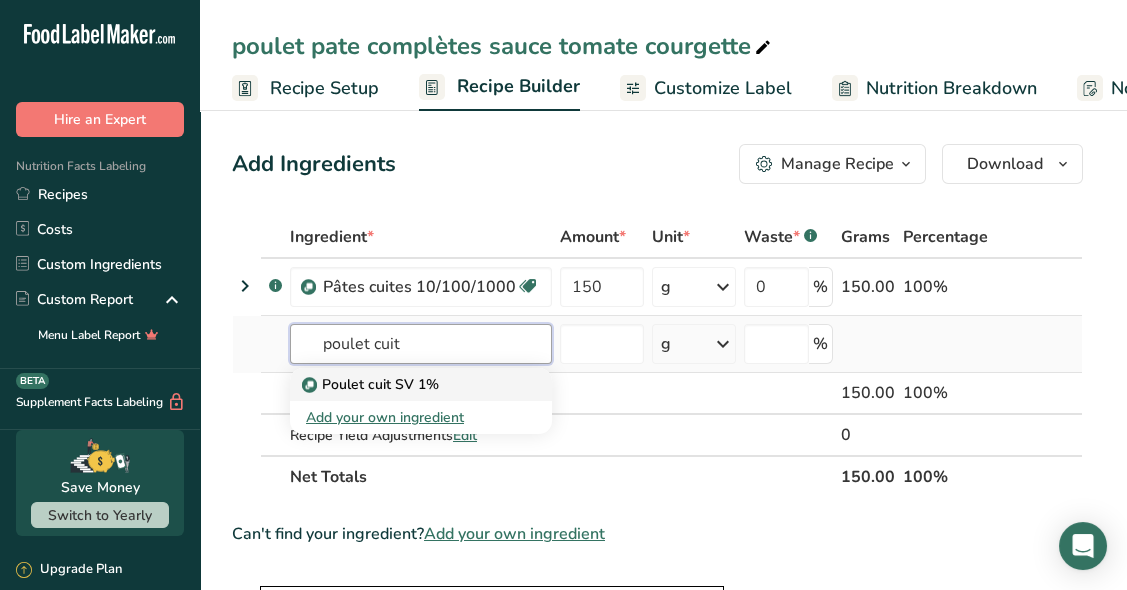type on "poulet cuit" 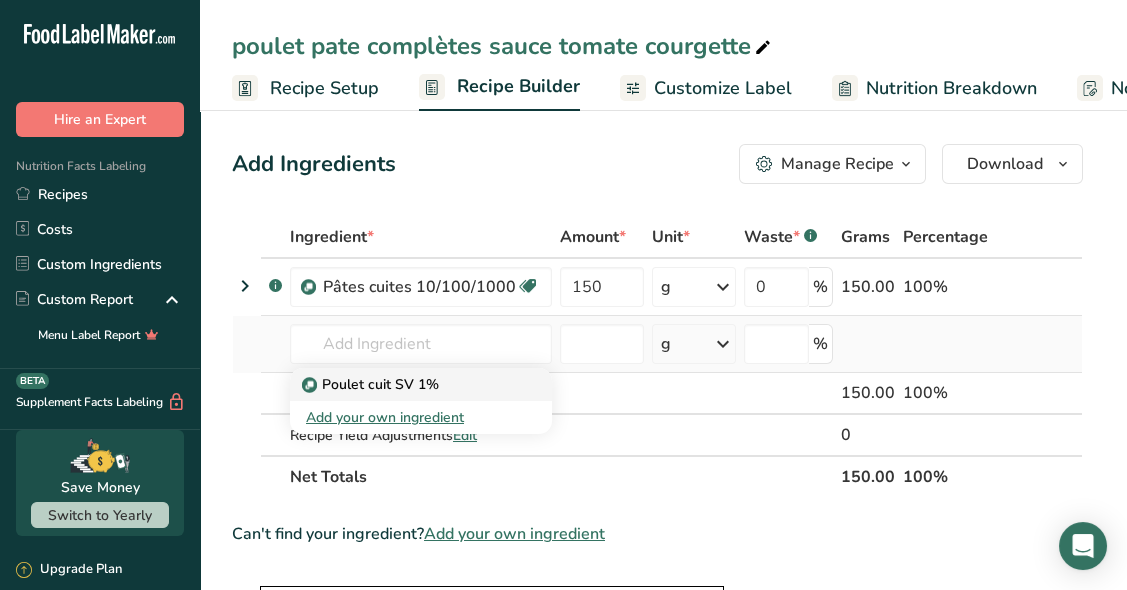 click on "Poulet cuit SV 1%" at bounding box center (405, 384) 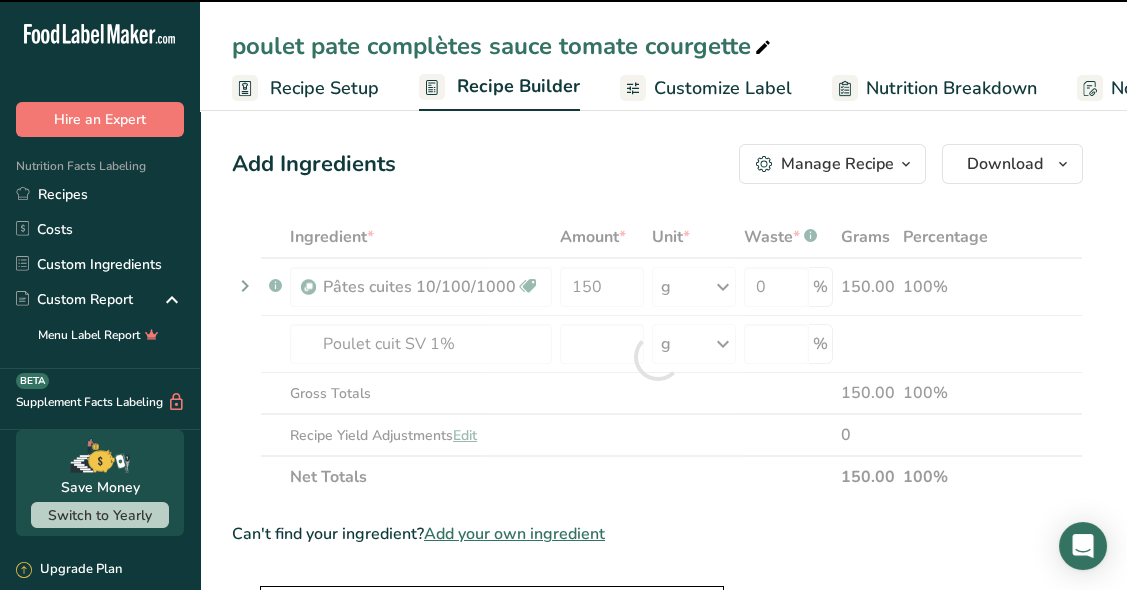 type on "0" 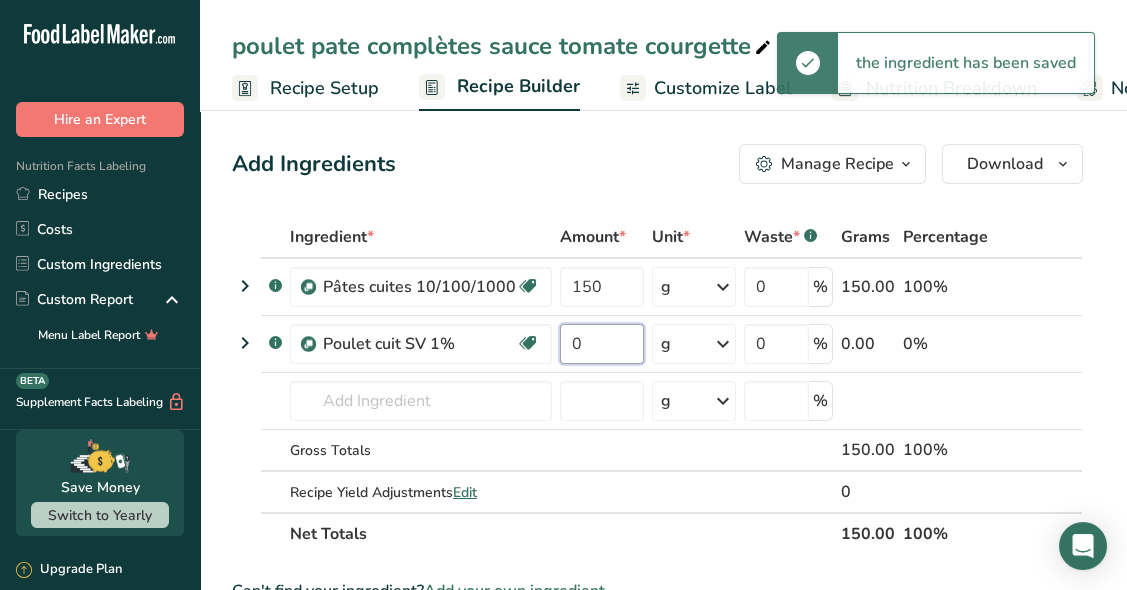 click on "0" at bounding box center (602, 344) 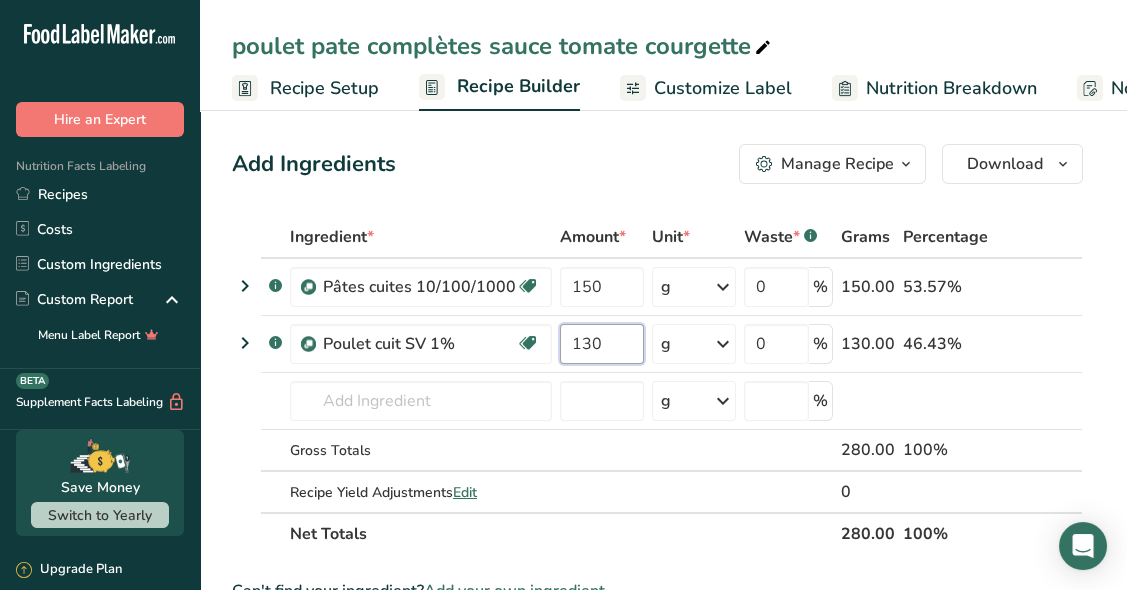 type on "130" 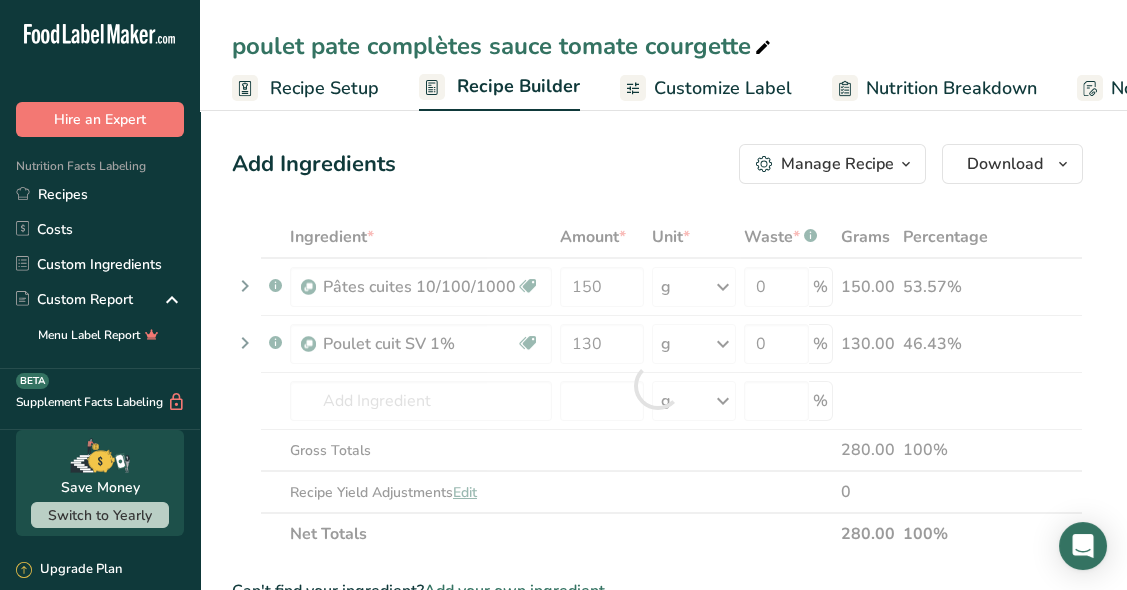 click on "Ingredient *
Amount *
Unit *
Waste *   .a-a{fill:#347362;}.b-a{fill:#fff;}          Grams
Percentage
.a-a{fill:#347362;}.b-a{fill:#fff;}
Pâtes cuites 10/100/1000
Dairy free
Gluten free
Vegan
Vegetarian
Soy free
150
g
Weight Units
g
kg
mg
See more
Volume Units
l
mL
fl oz
See more
0
%
150.00
53.57%
.a-a{fill:#347362;}.b-a{fill:#fff;}
Poulet cuit SV 1%
Dairy free
Gluten free
Vegan
Vegetarian
Soy free
130
g
g" at bounding box center (657, 385) 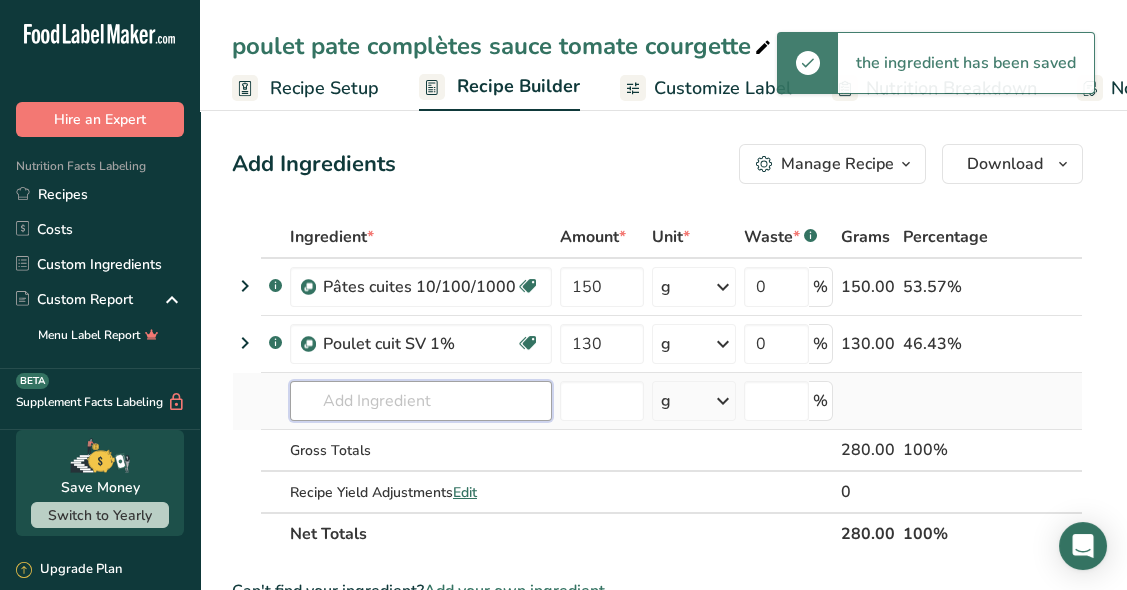 click at bounding box center (421, 401) 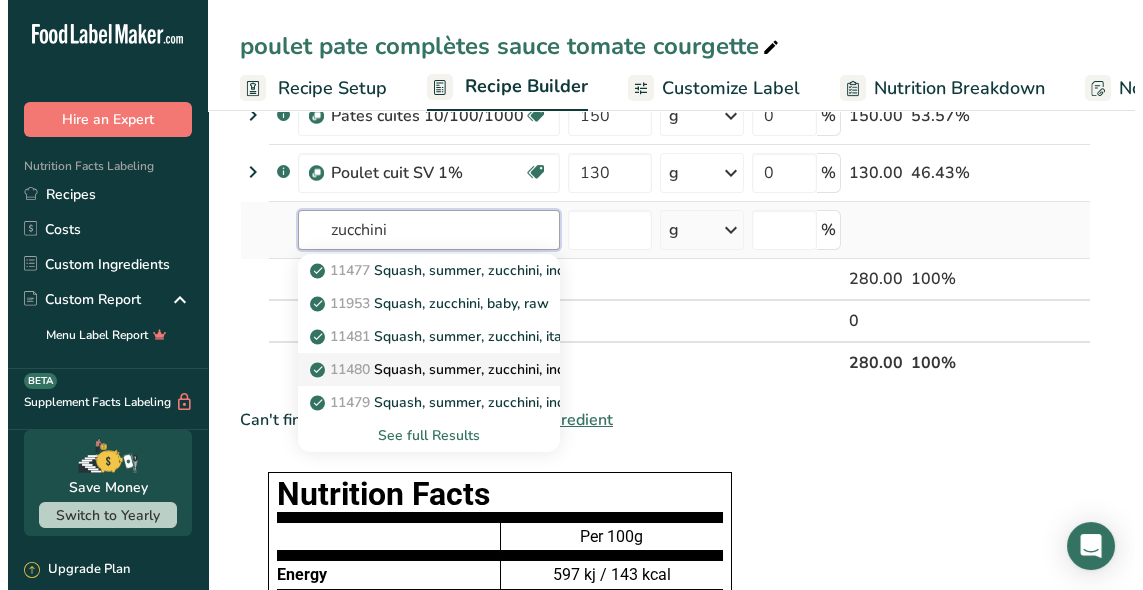 scroll, scrollTop: 172, scrollLeft: 0, axis: vertical 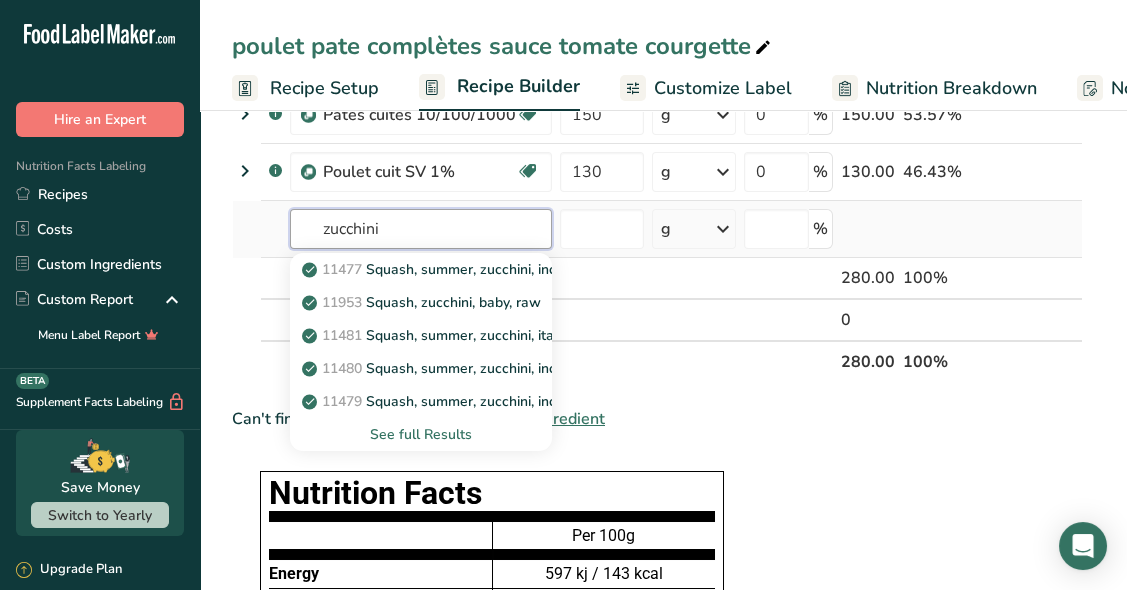 type on "zucchini" 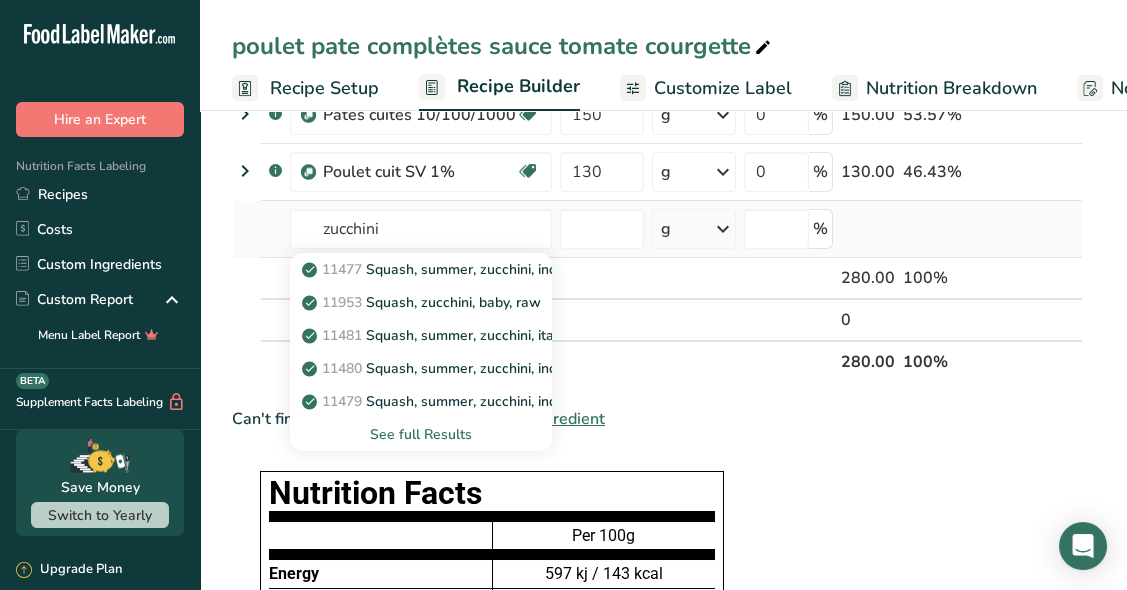 type 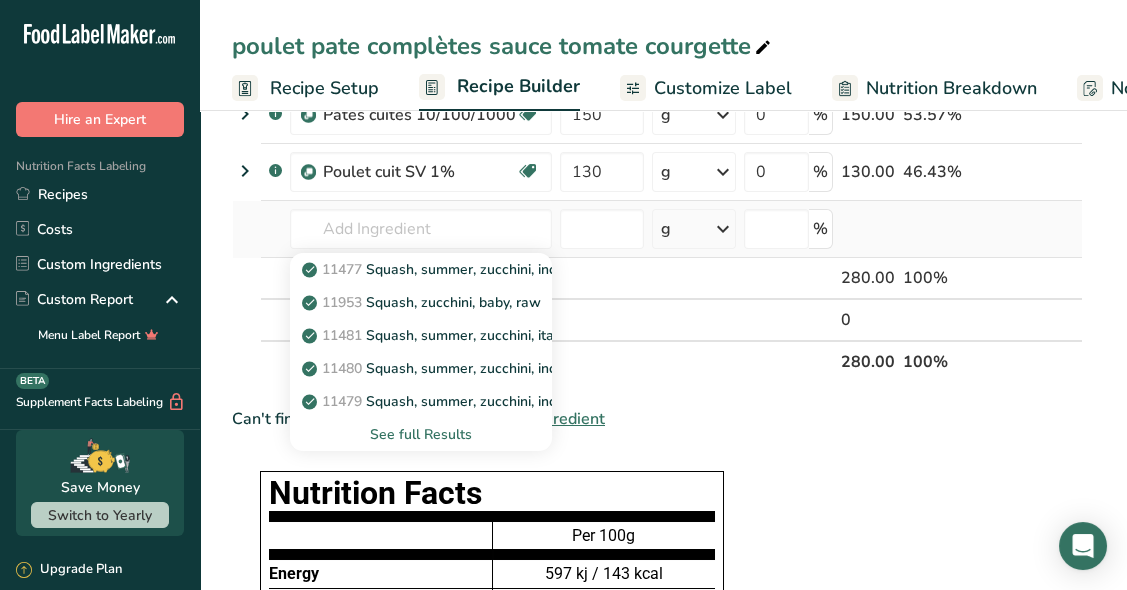 click on "See full Results" at bounding box center (421, 434) 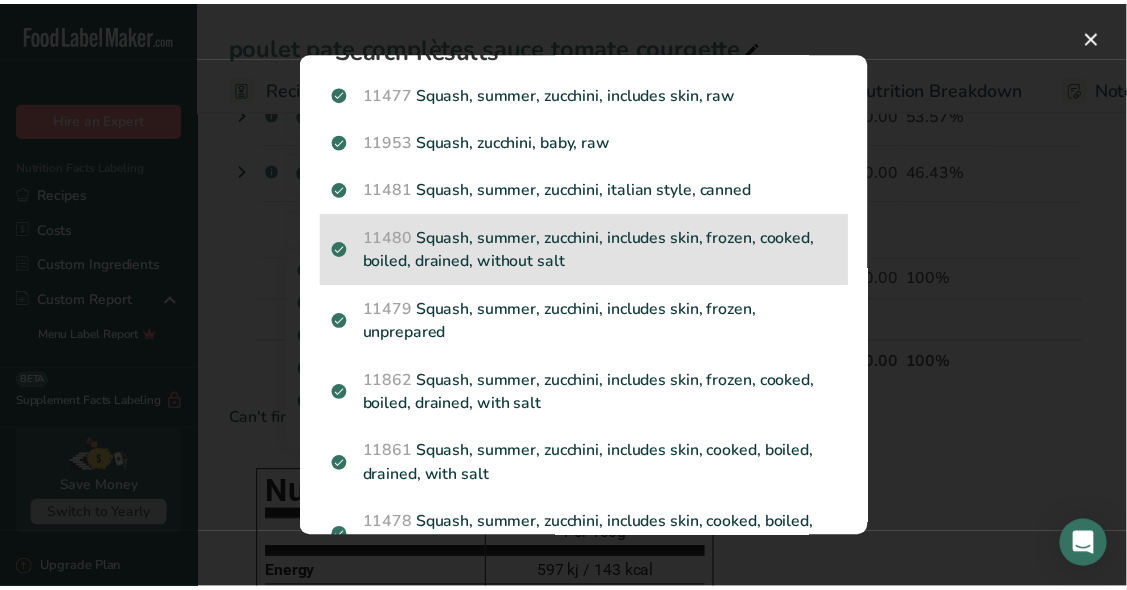 scroll, scrollTop: 97, scrollLeft: 0, axis: vertical 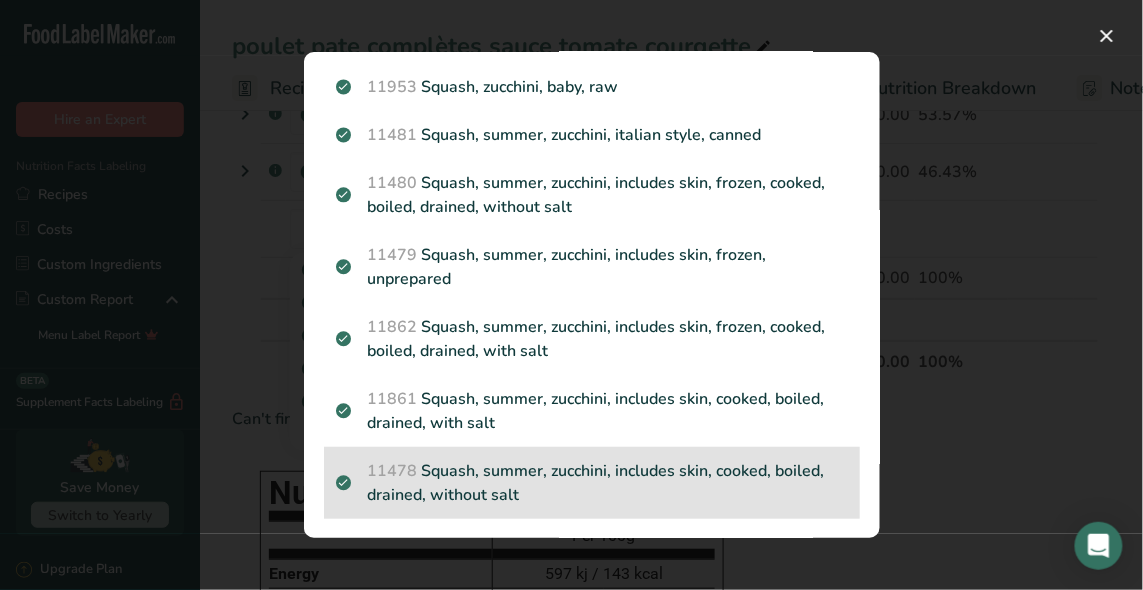 click on "11478
Squash, summer, zucchini, includes skin, cooked, boiled, drained, without salt" at bounding box center (592, 483) 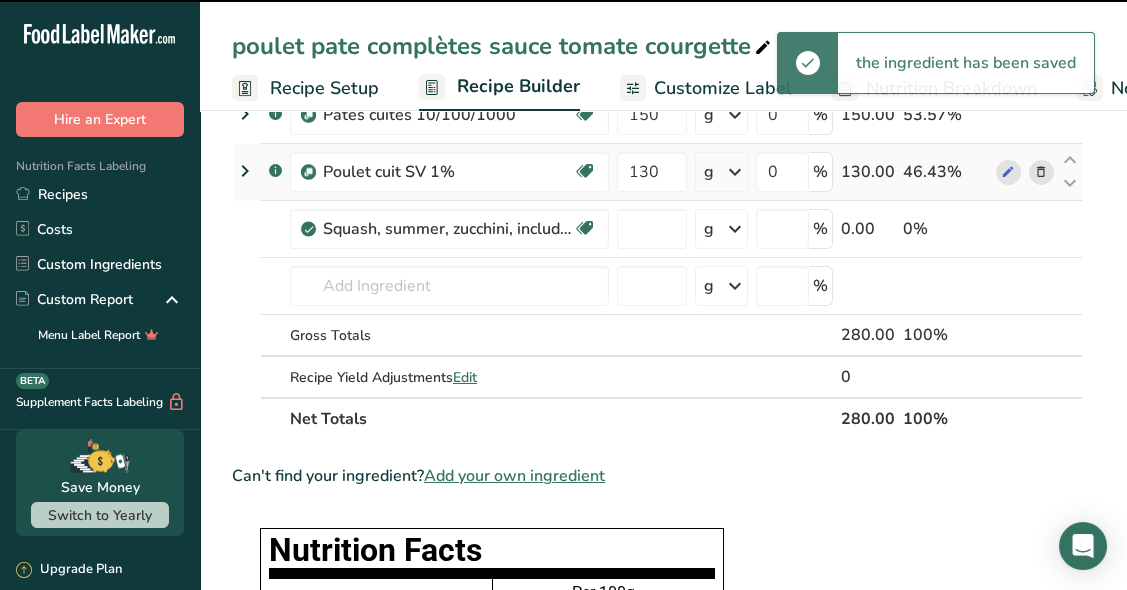 type on "0" 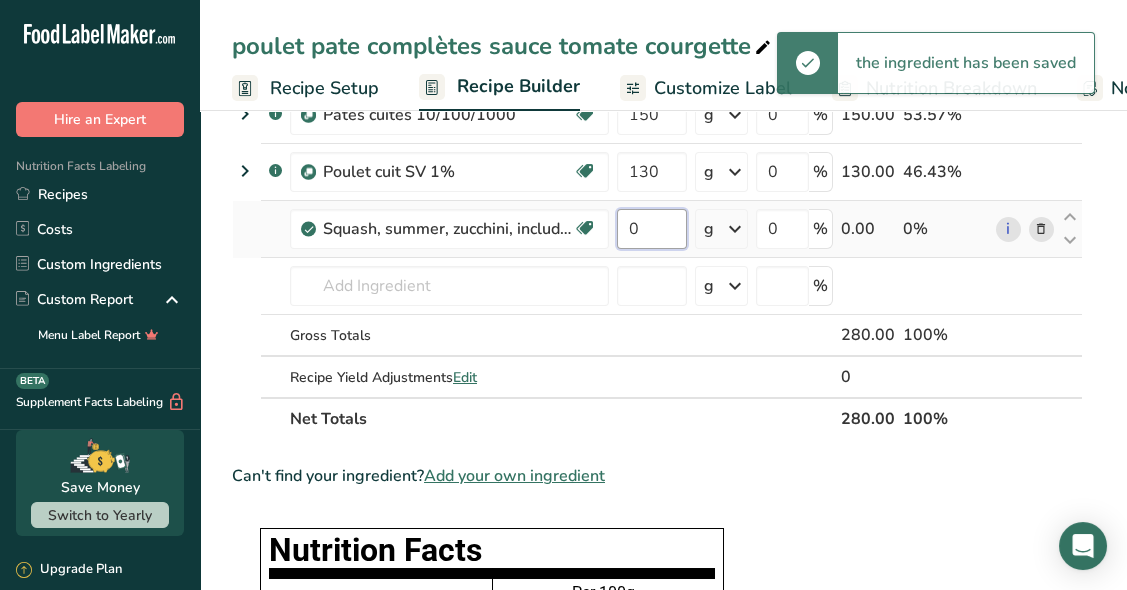click on "0" at bounding box center (652, 229) 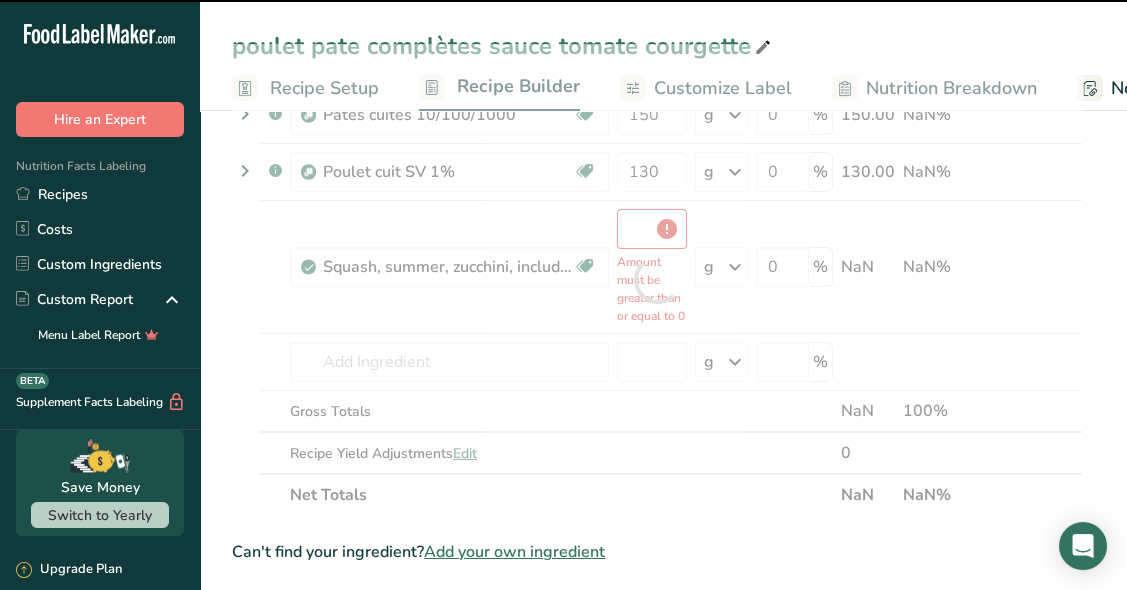 type on "0" 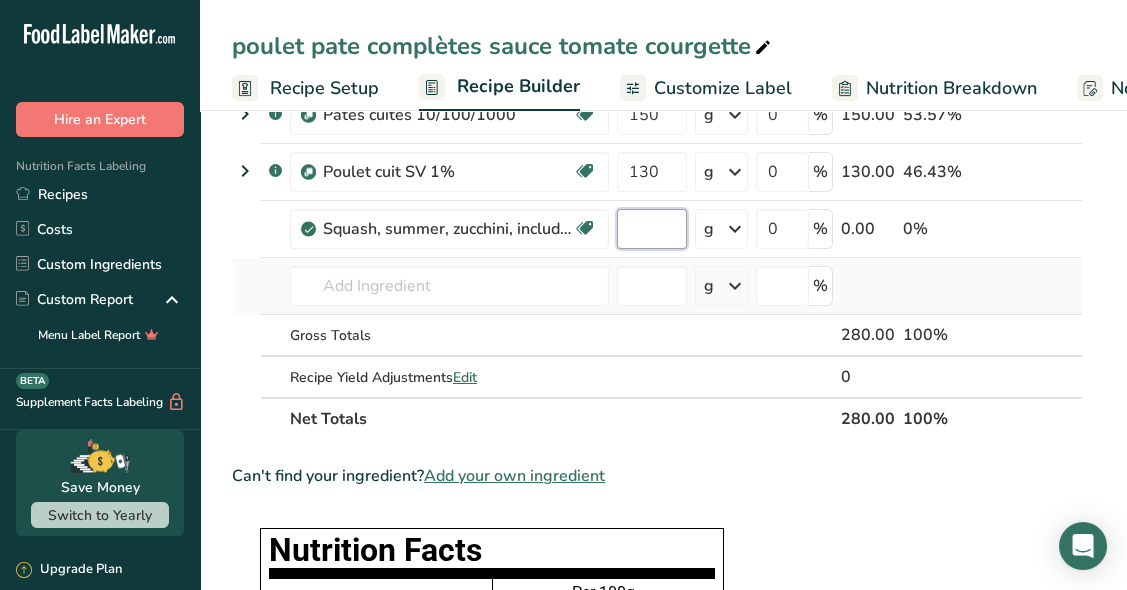 type on "8" 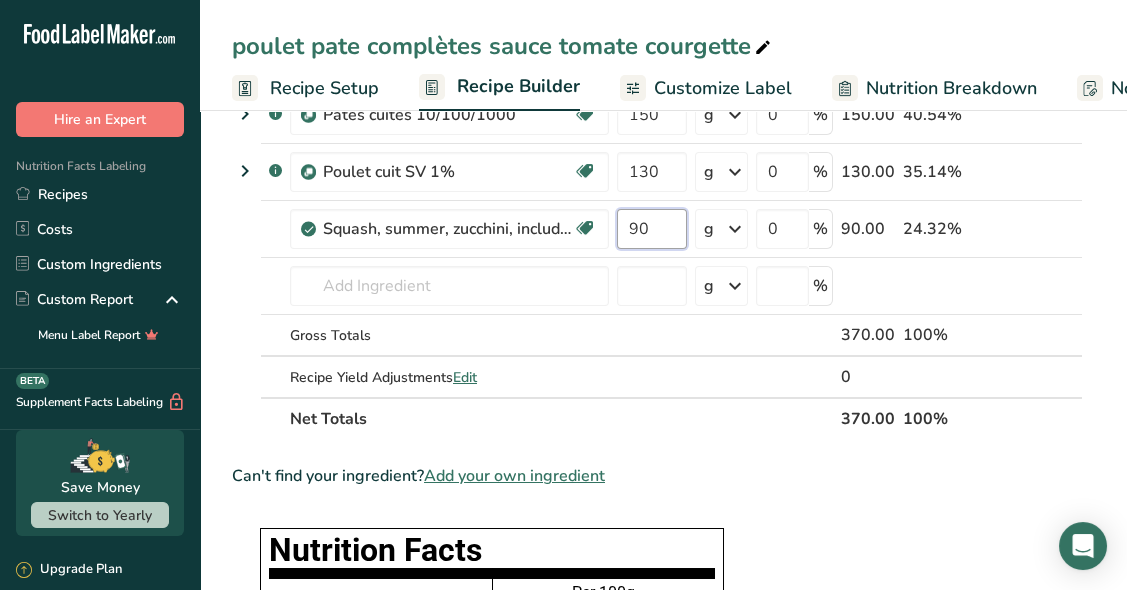 type on "90" 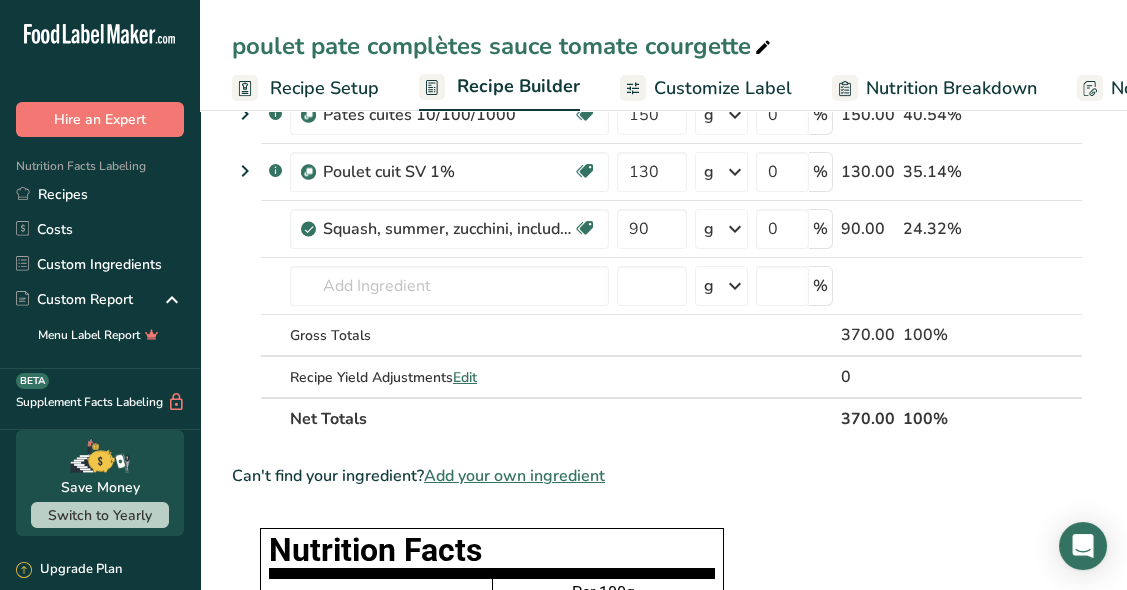 click on "Add Ingredients
Manage Recipe         Delete Recipe           Duplicate Recipe             Scale Recipe             Save as Sub-Recipe   .a-a{fill:#347362;}.b-a{fill:#fff;}                               Nutrition Breakdown                 Recipe Card
NEW
Amino Acids Pattern Report             Activity History
Download
Choose your preferred label style
Standard FDA label
Standard FDA label
The most common format for nutrition facts labels in compliance with the FDA's typeface, style and requirements
Tabular FDA label
A label format compliant with the FDA regulations presented in a tabular (horizontal) display.
Linear FDA label
A simple linear display for small sized packages.
Simplified FDA label" at bounding box center (663, 788) 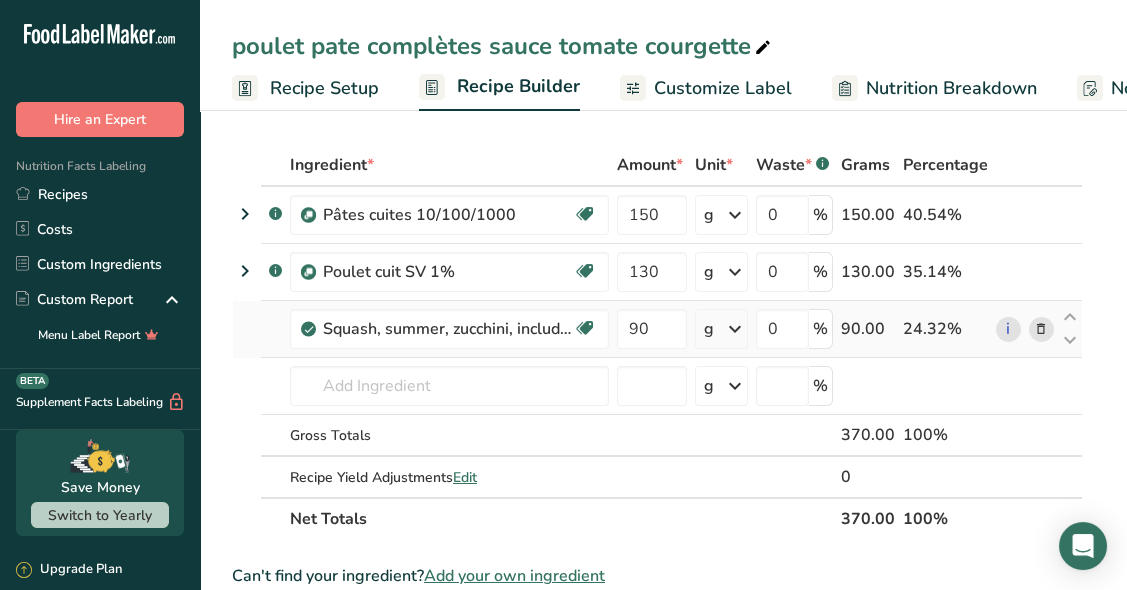 scroll, scrollTop: 69, scrollLeft: 0, axis: vertical 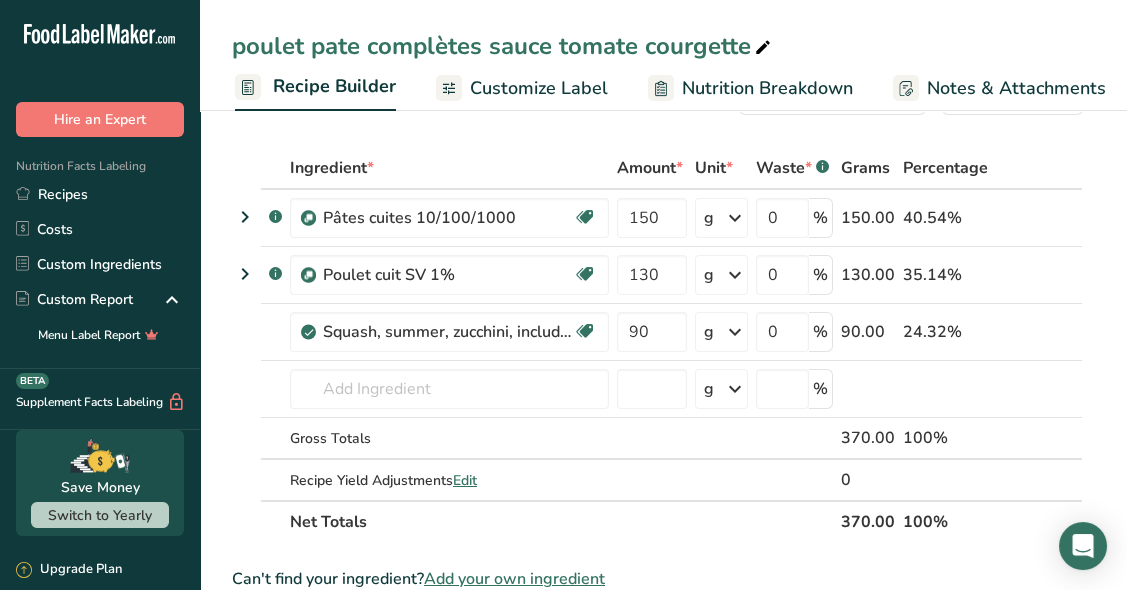 click on "Recipe Setup                       Recipe Builder   Customize Label               Nutrition Breakdown               Notes & Attachments                 Recipe Costing" at bounding box center [681, 87] 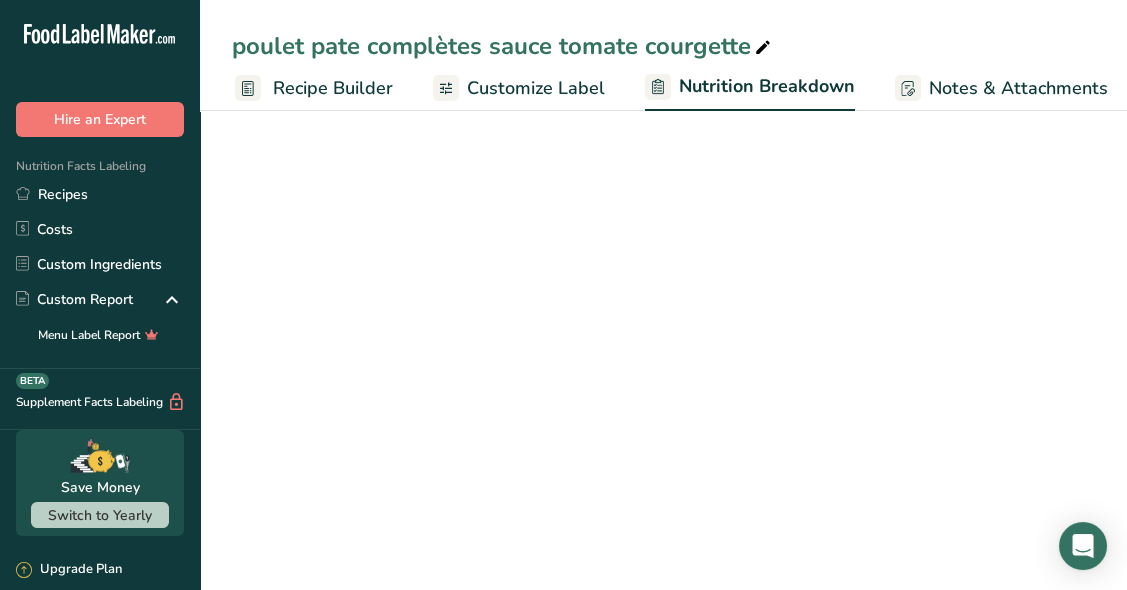scroll, scrollTop: 0, scrollLeft: 342, axis: horizontal 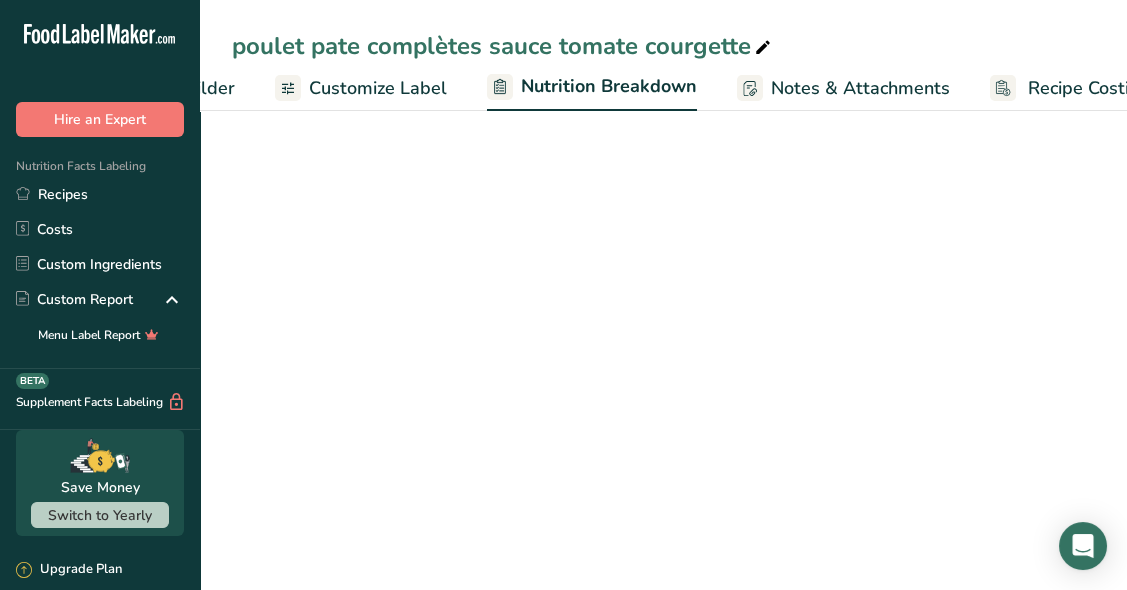 select on "Calories" 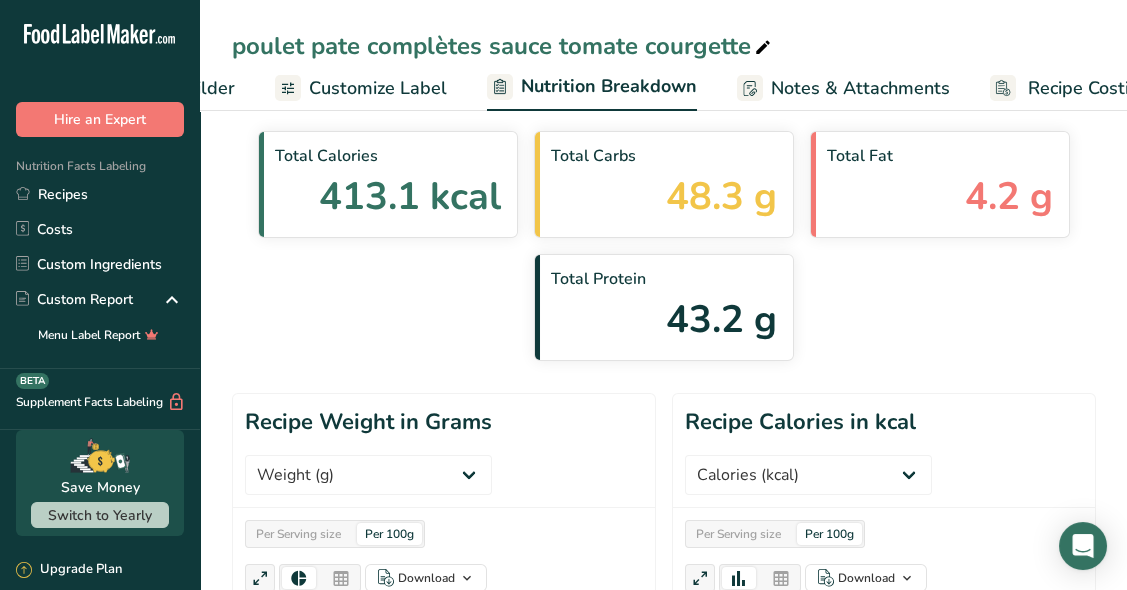 scroll, scrollTop: 0, scrollLeft: 396, axis: horizontal 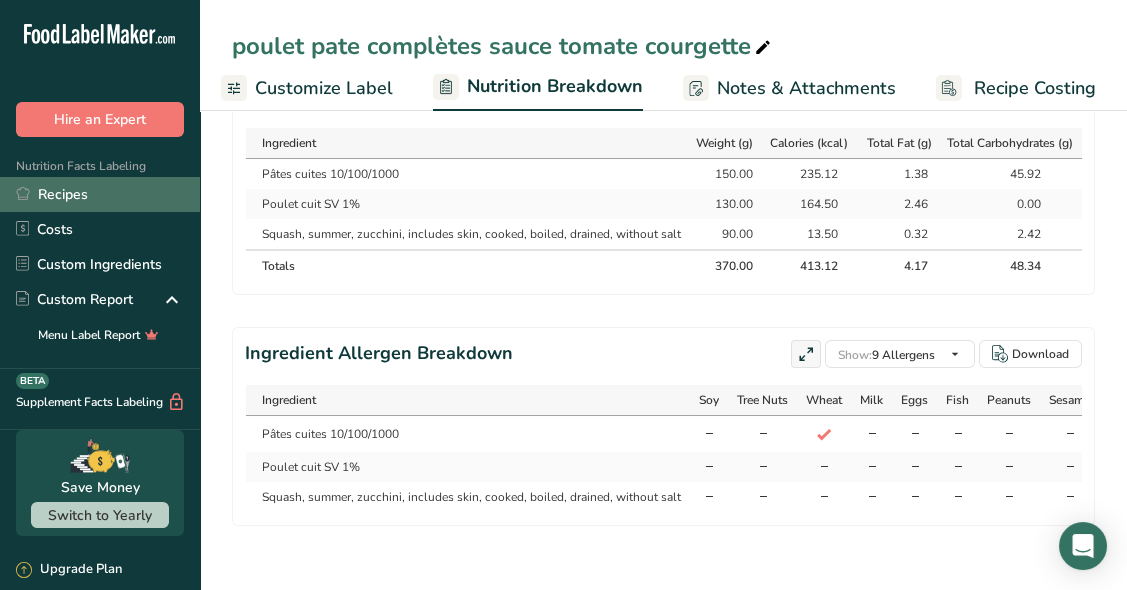 click on "Recipes" at bounding box center [100, 194] 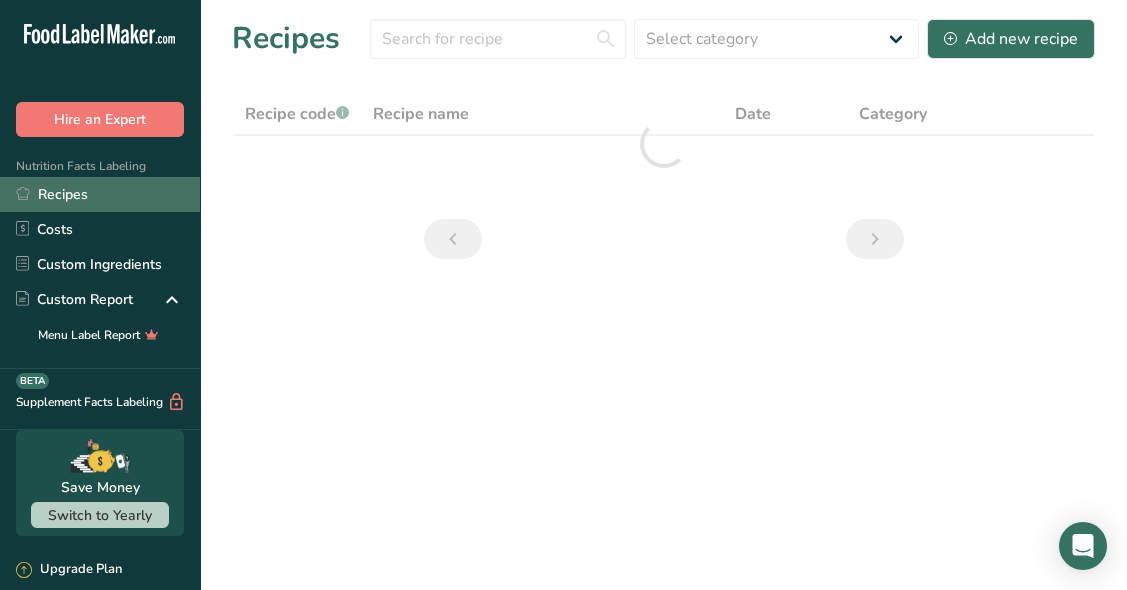 scroll, scrollTop: 0, scrollLeft: 0, axis: both 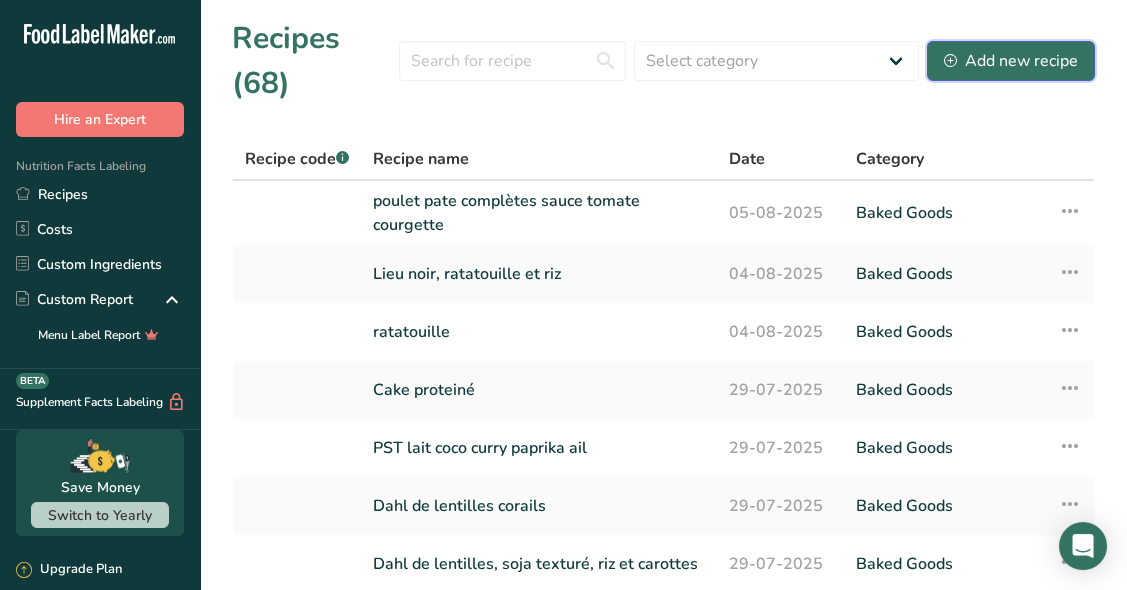 click 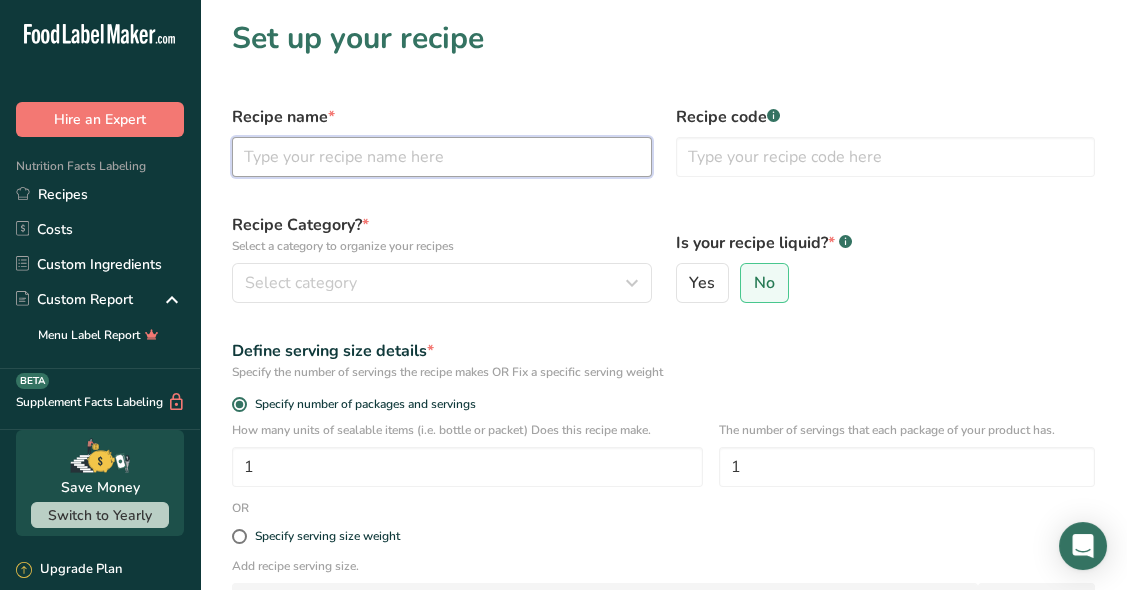 click at bounding box center [442, 157] 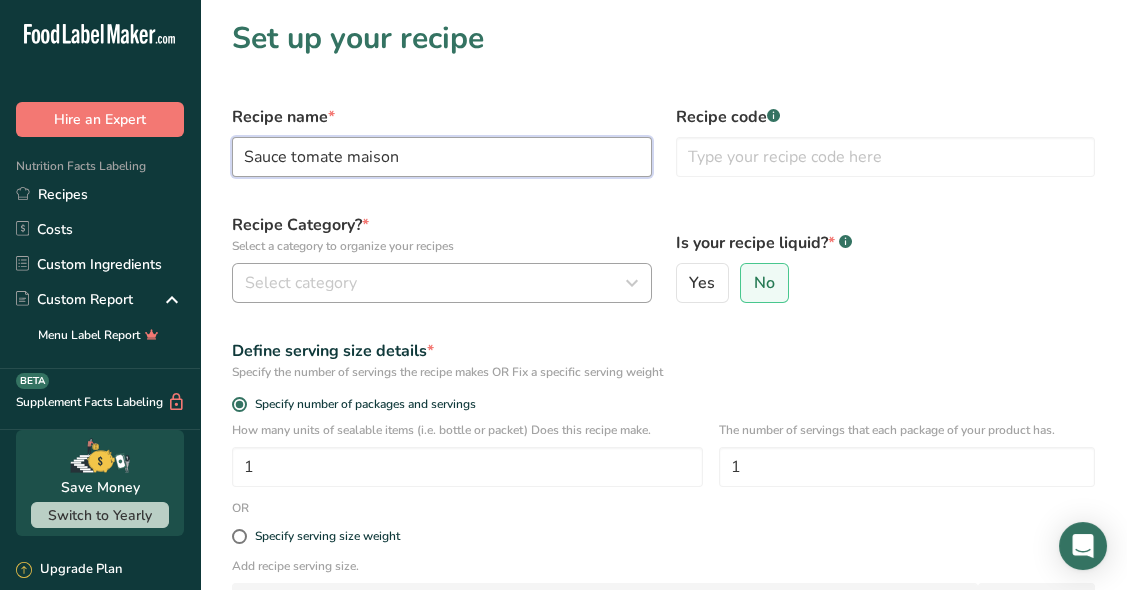 type on "Sauce tomate maison" 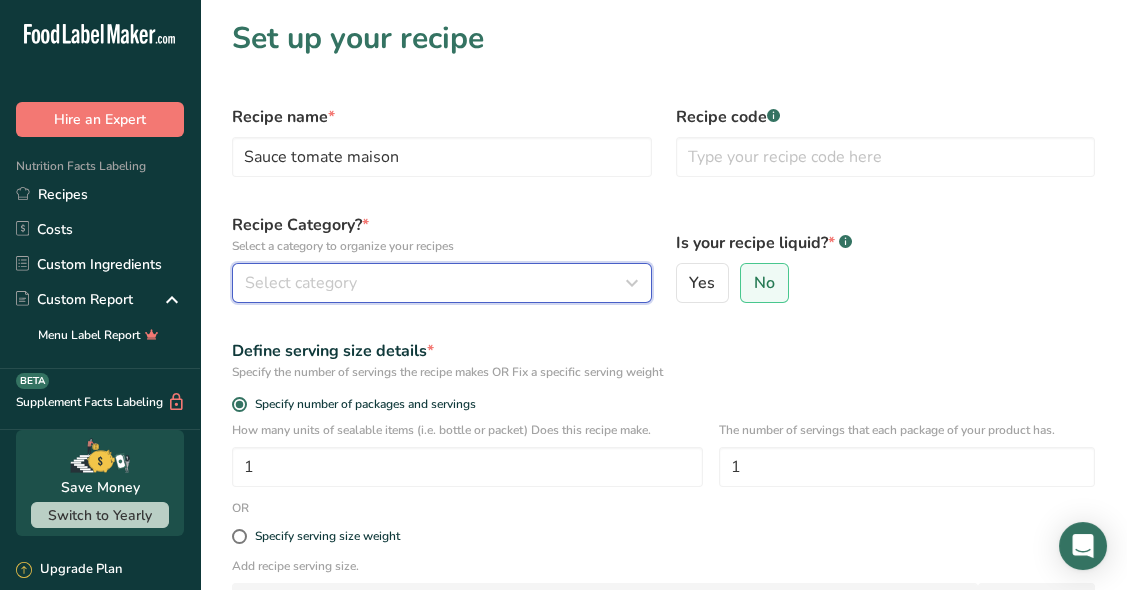 click on "Select category" at bounding box center [436, 283] 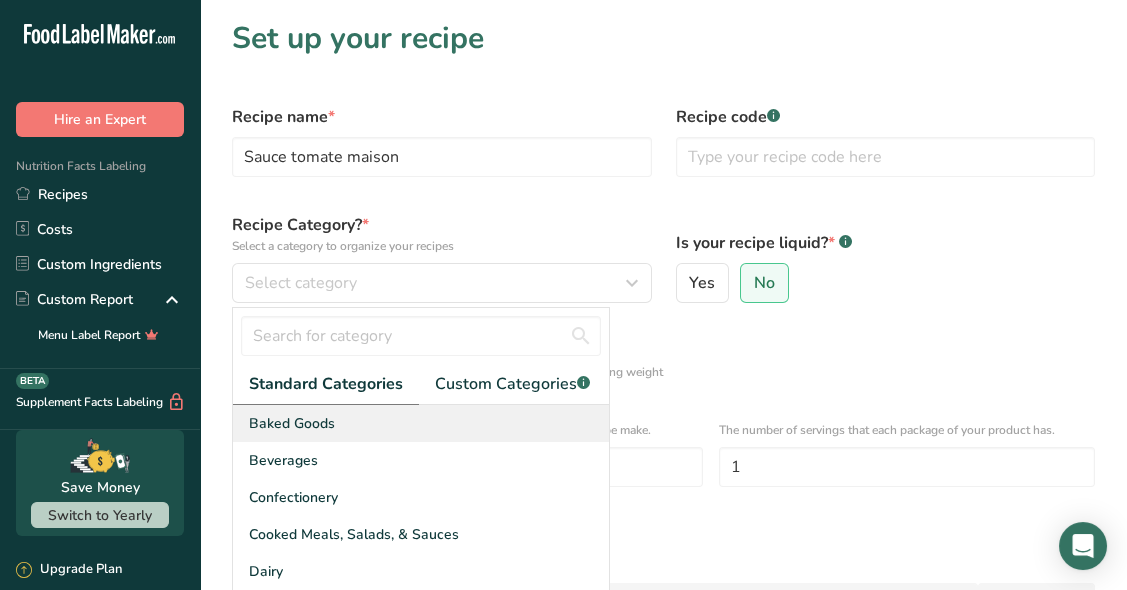 click on "Baked Goods" at bounding box center (421, 423) 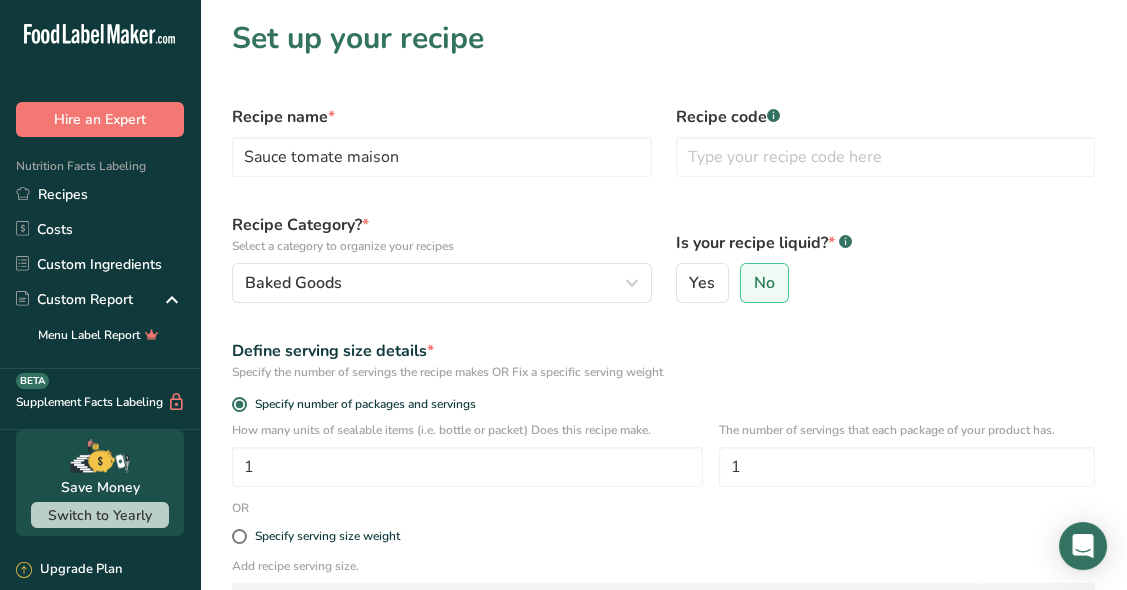 scroll, scrollTop: 287, scrollLeft: 0, axis: vertical 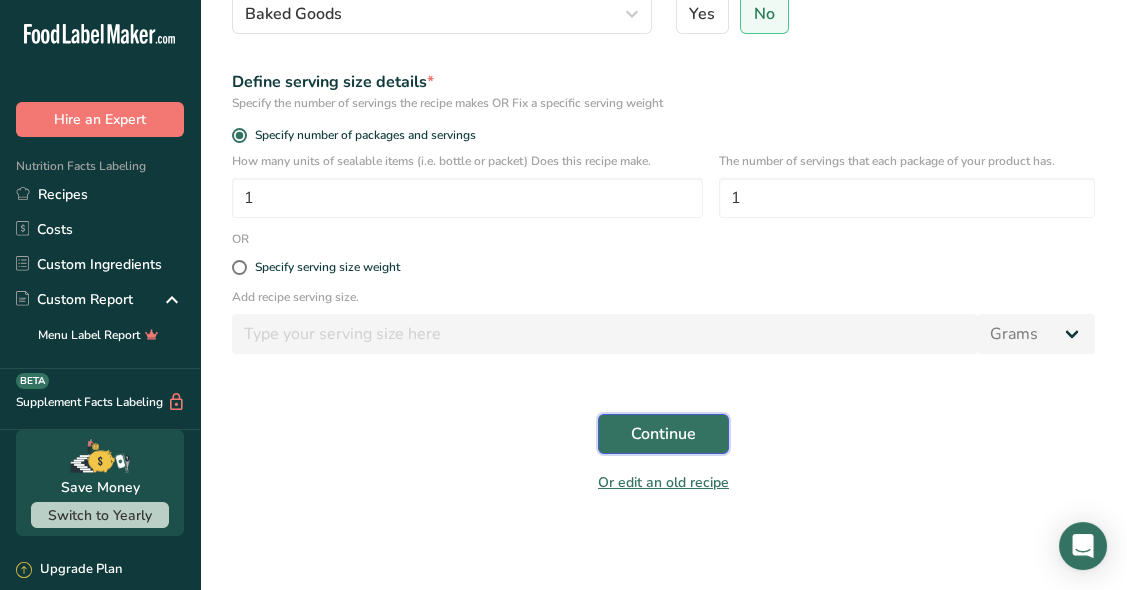click on "Continue" at bounding box center (663, 434) 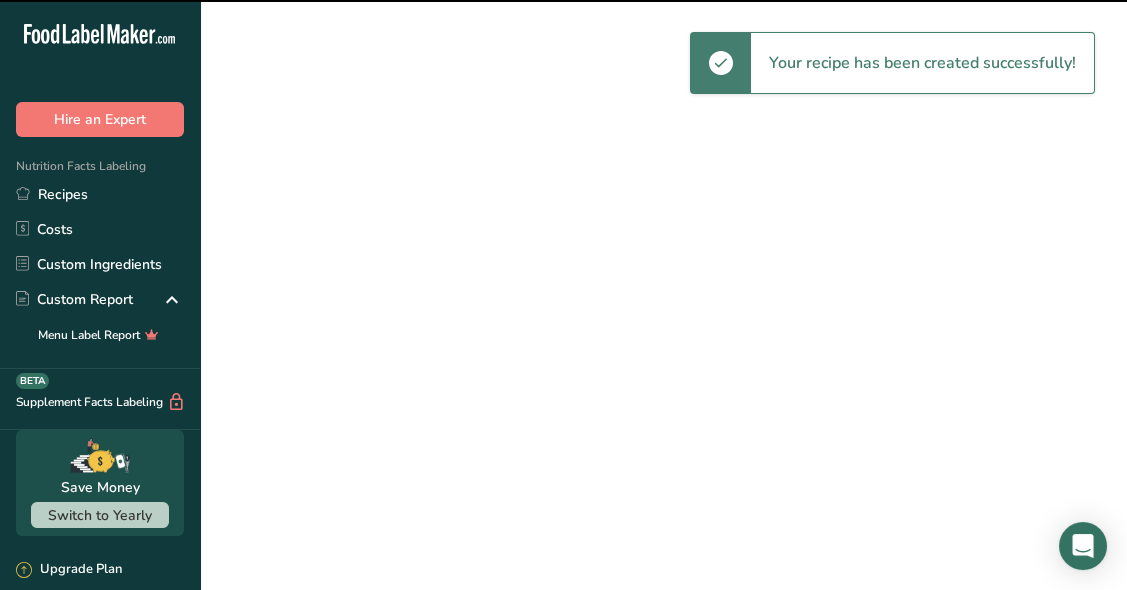 scroll, scrollTop: 0, scrollLeft: 0, axis: both 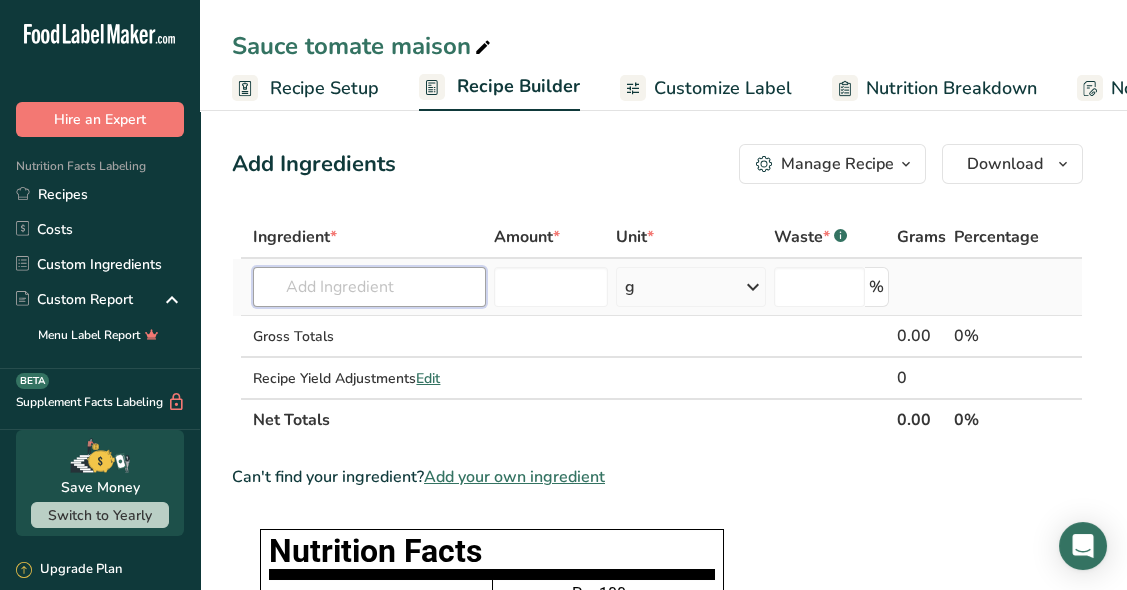 click at bounding box center (369, 287) 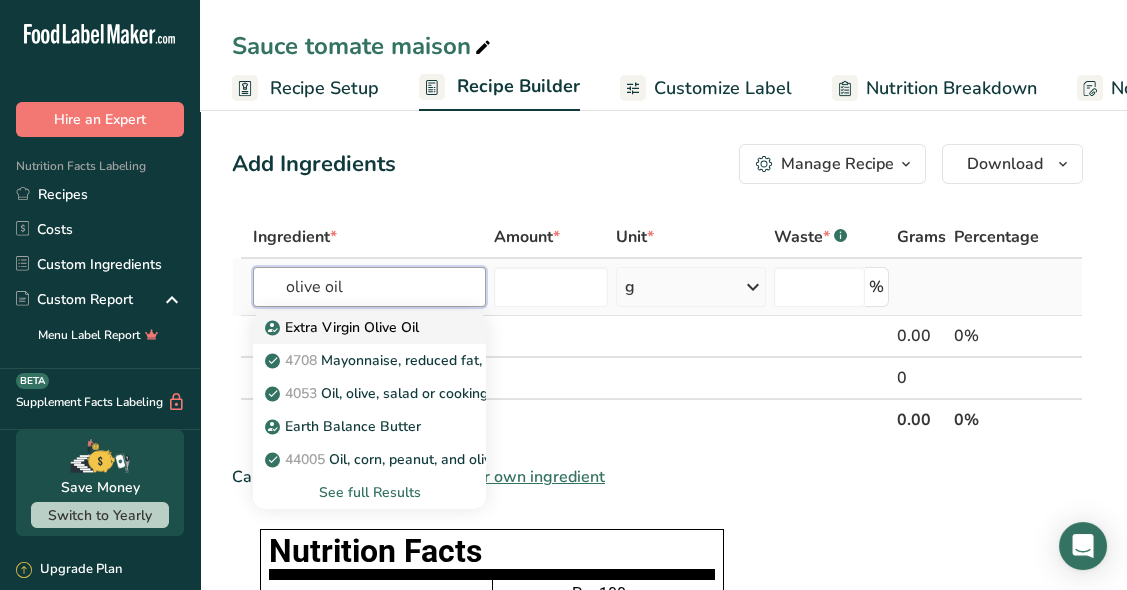 type on "olive oil" 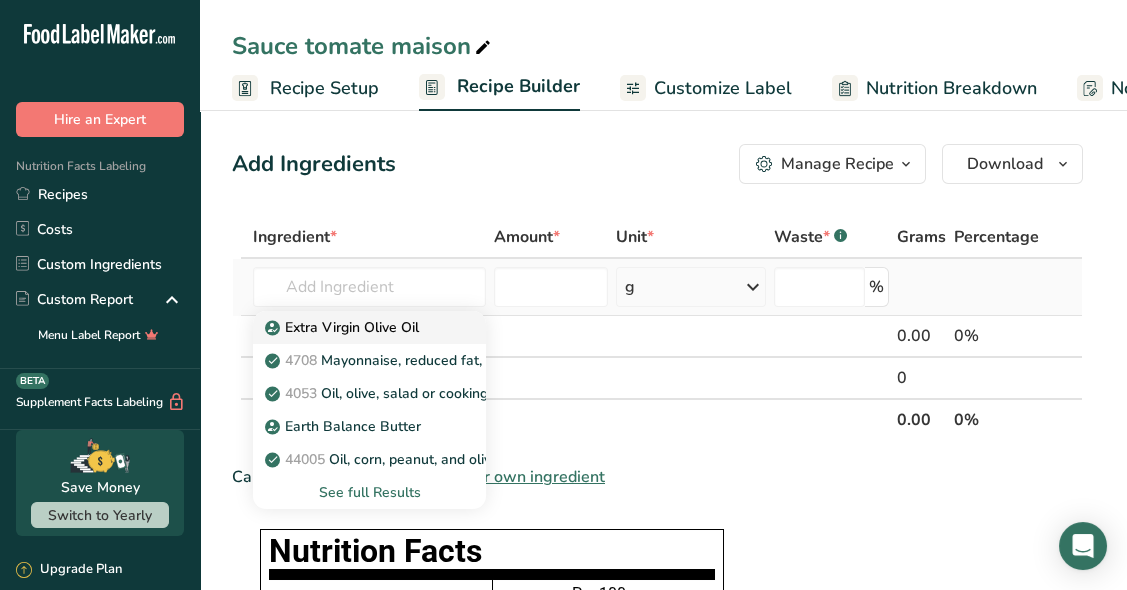 click on "Extra Virgin Olive Oil" at bounding box center (344, 327) 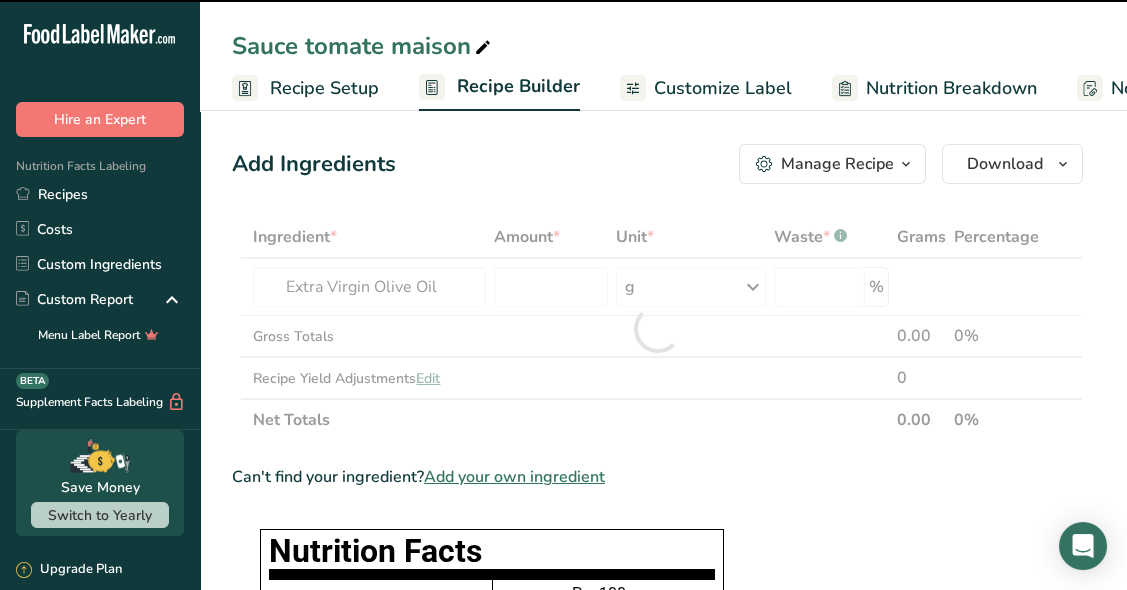 type on "0" 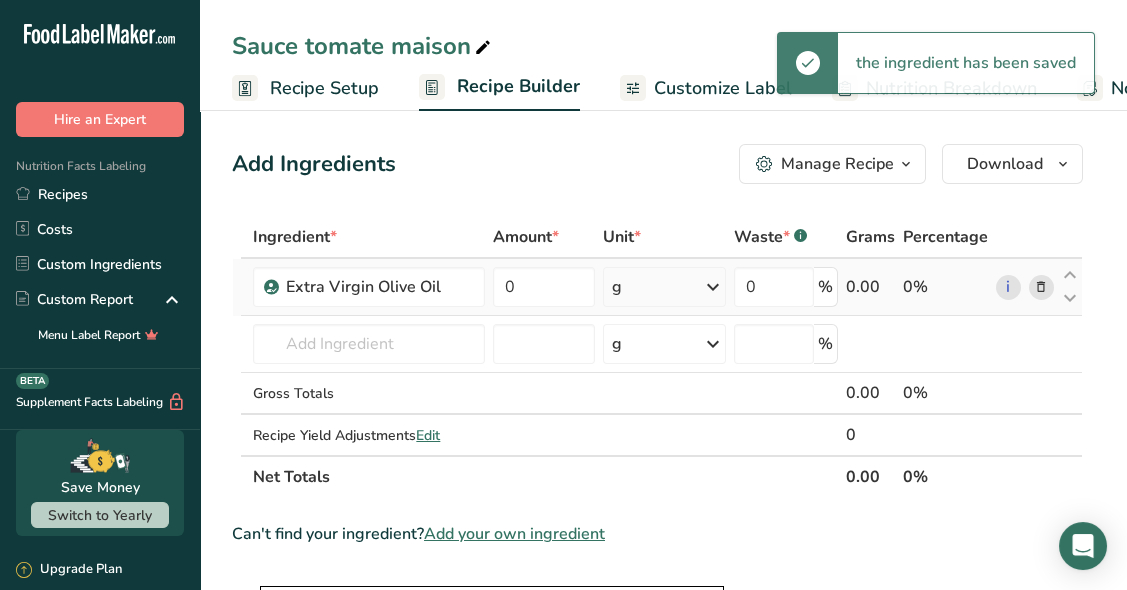 click on "0" at bounding box center [544, 287] 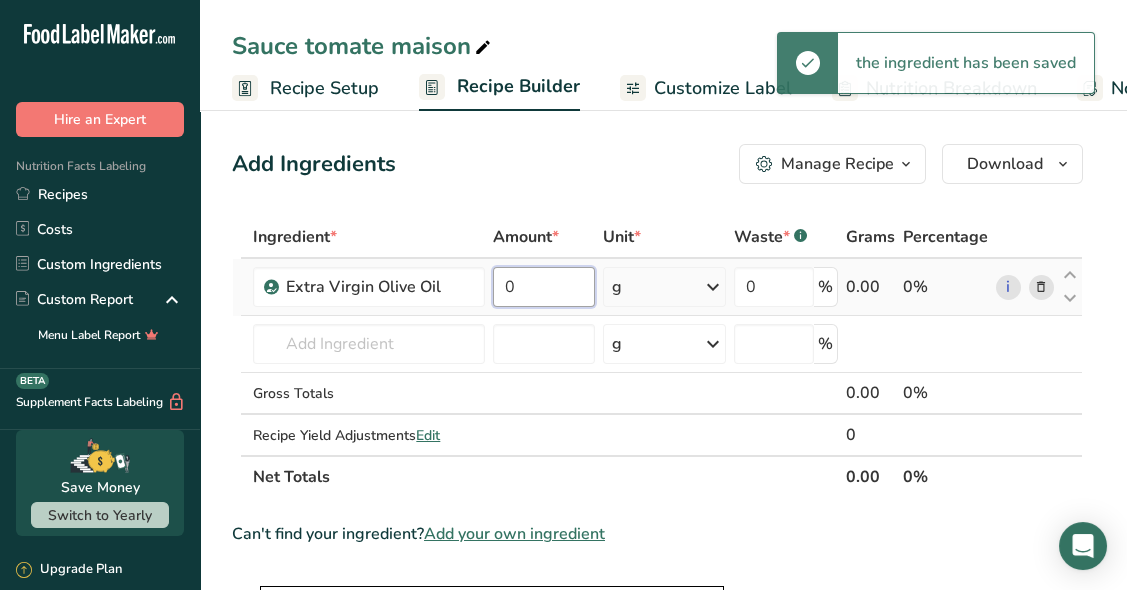 click on "0" at bounding box center [544, 287] 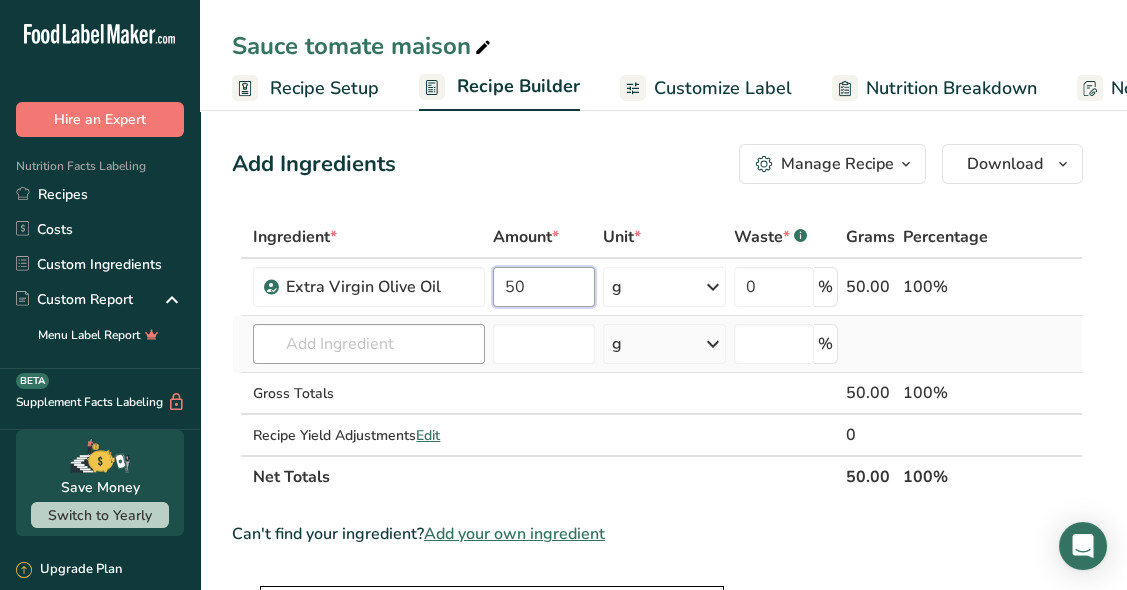 type on "50" 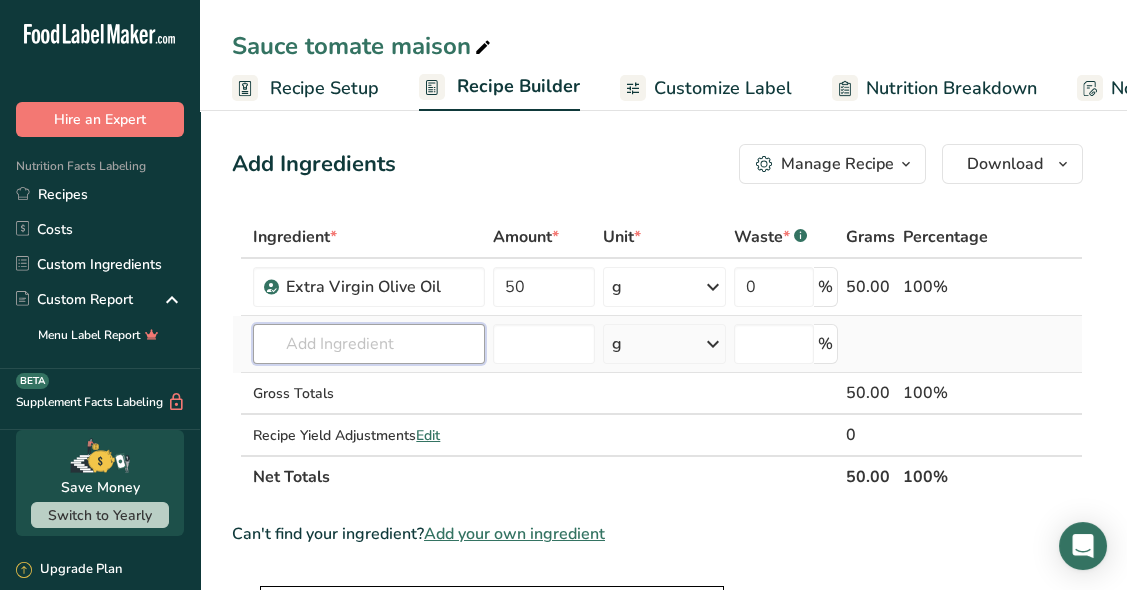 click on "Ingredient *
Amount *
Unit *
Waste *   .a-a{fill:#347362;}.b-a{fill:#fff;}          Grams
Percentage
Extra Virgin Olive Oil
50
g
Weight Units
g
kg
mg
See more
Volume Units
l
Volume units require a density conversion. If you know your ingredient's density enter it below. Otherwise, click on "RIA" our AI Regulatory bot - she will be able to help you
lb/ft3
g/cm3
Confirm
mL
Volume units require a density conversion. If you know your ingredient's density enter it below. Otherwise, click on "RIA" our AI Regulatory bot - she will be able to help you
lb/ft3" at bounding box center [657, 357] 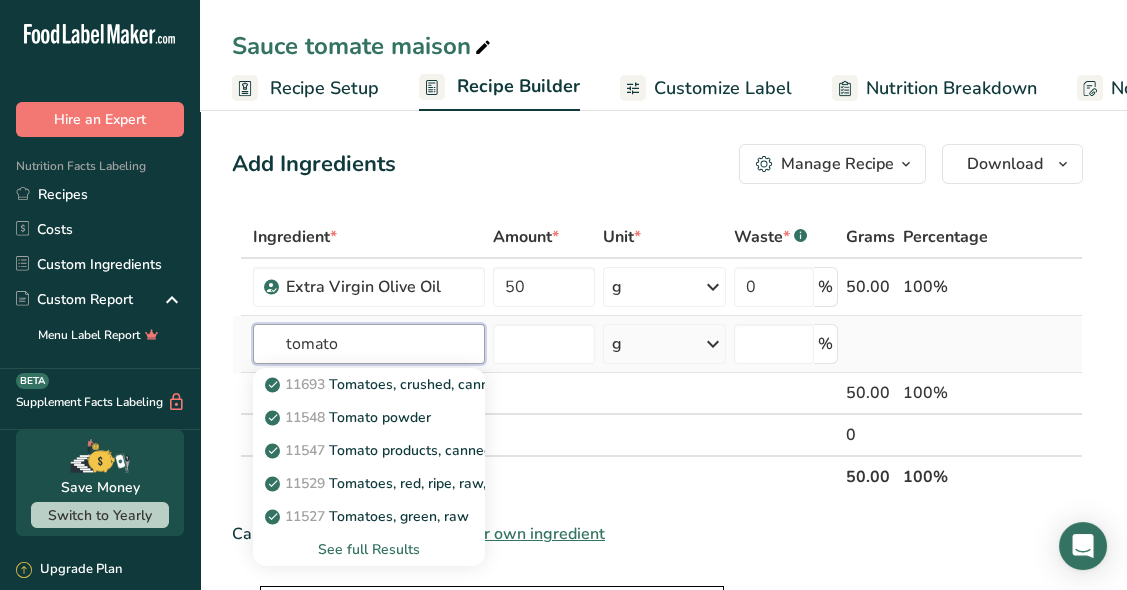 type on "tomato" 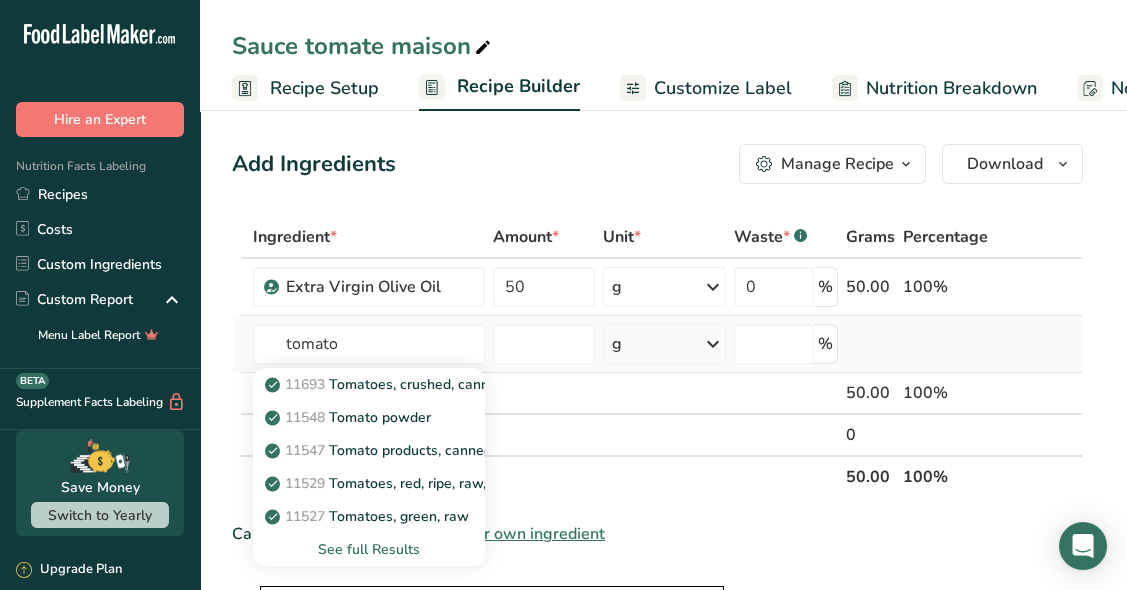 type 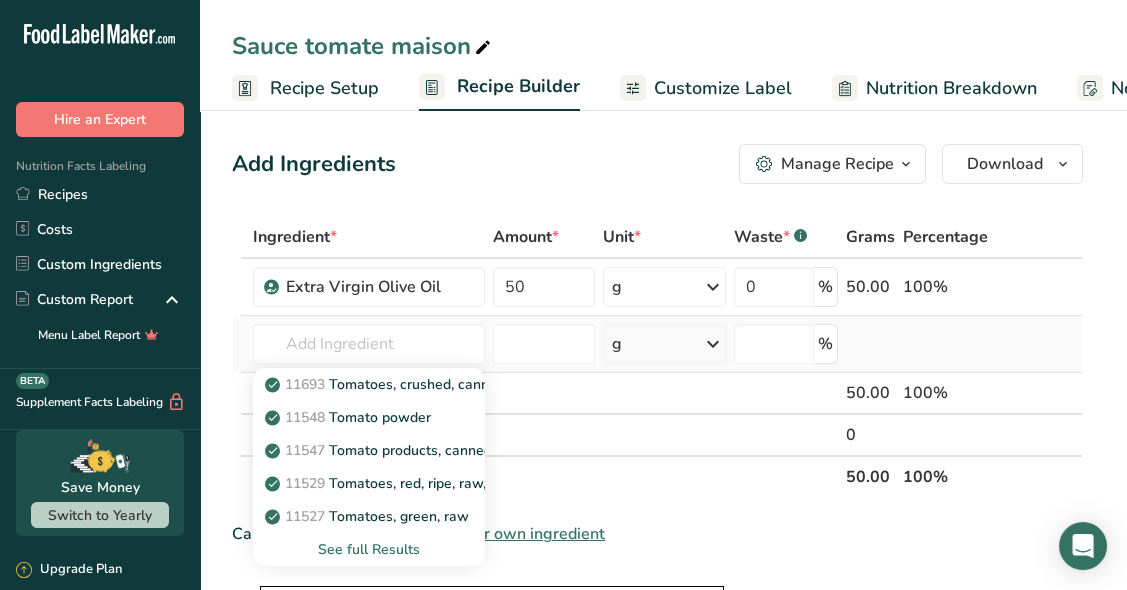 click on "See full Results" at bounding box center (368, 549) 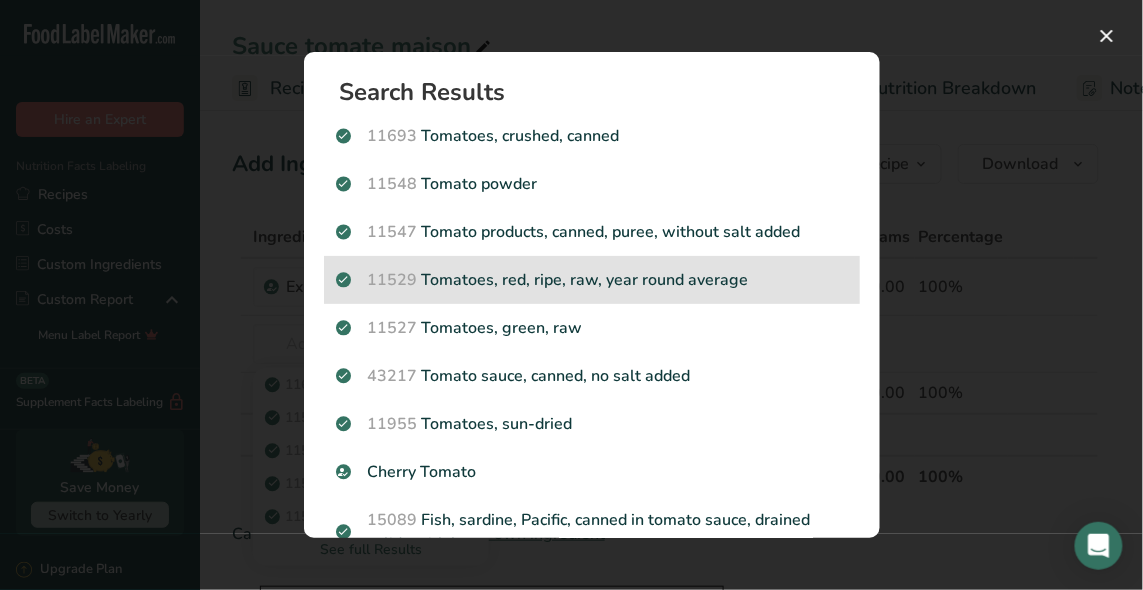 click on "11529
Tomatoes, red, ripe, raw, year round average" at bounding box center (592, 280) 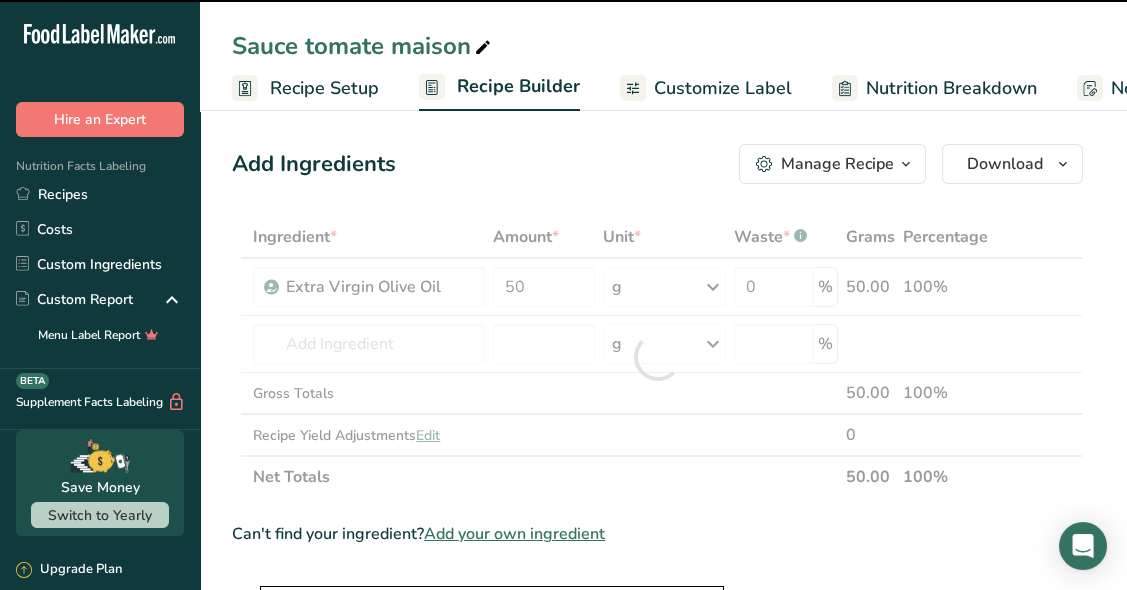 type on "0" 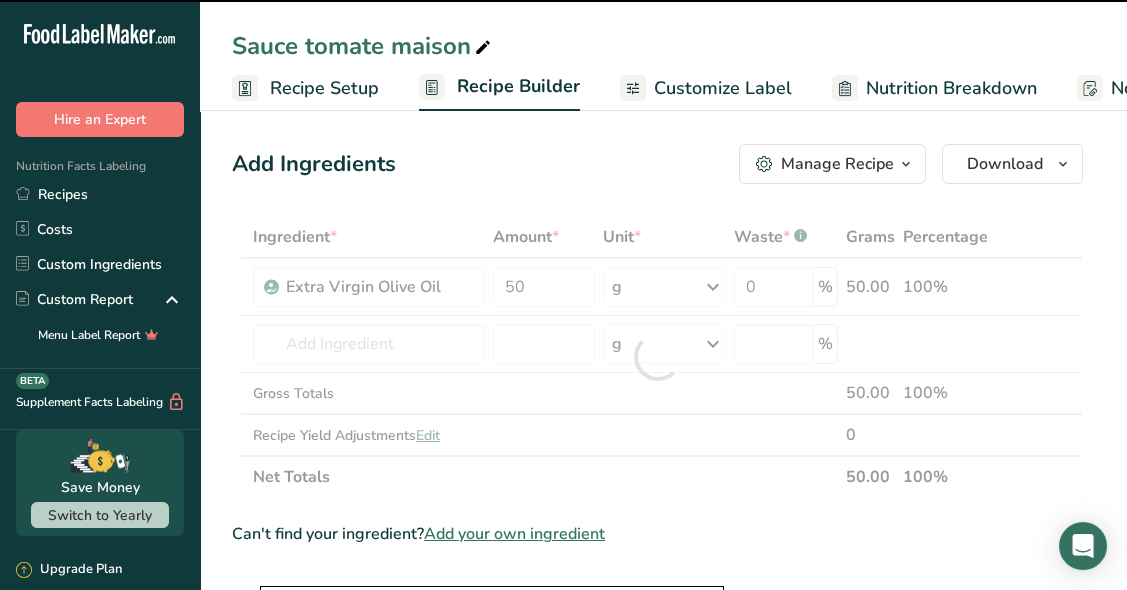 type on "0" 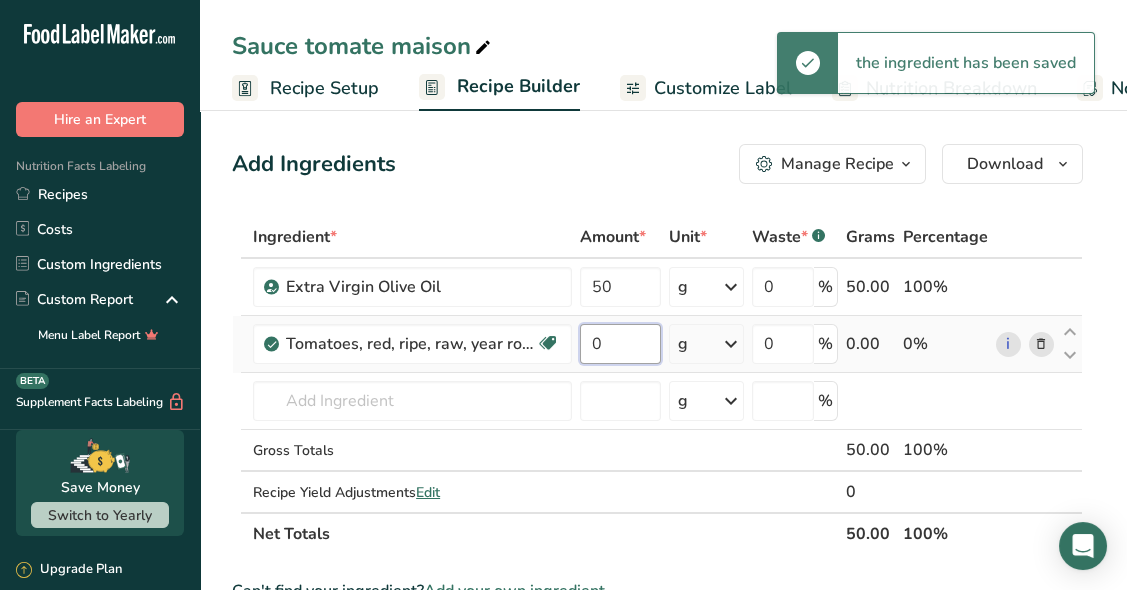 click on "0" at bounding box center [620, 344] 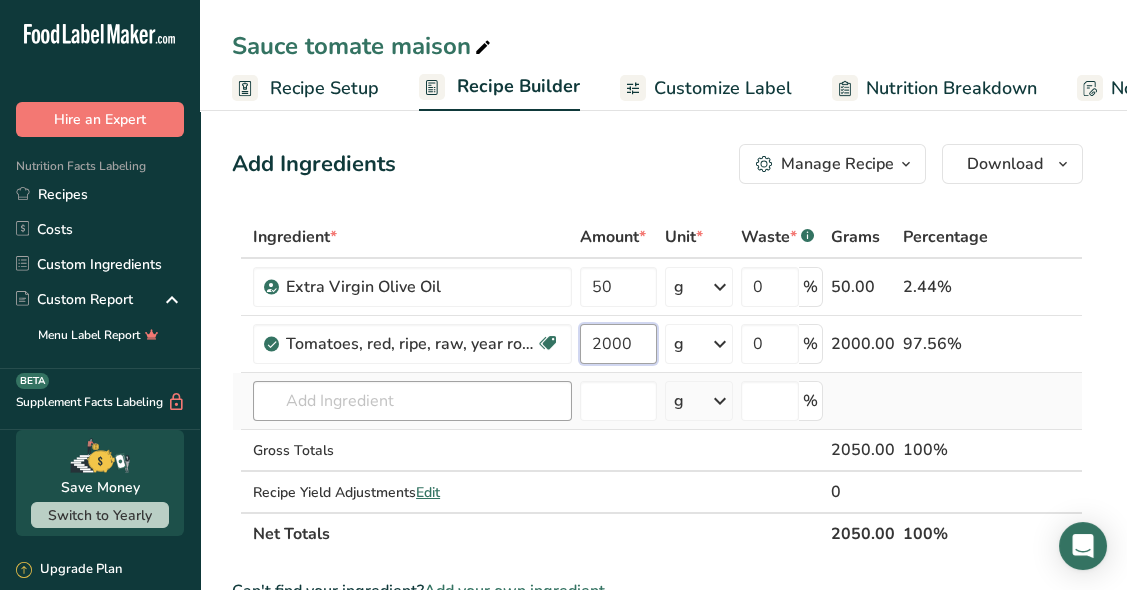 type on "2000" 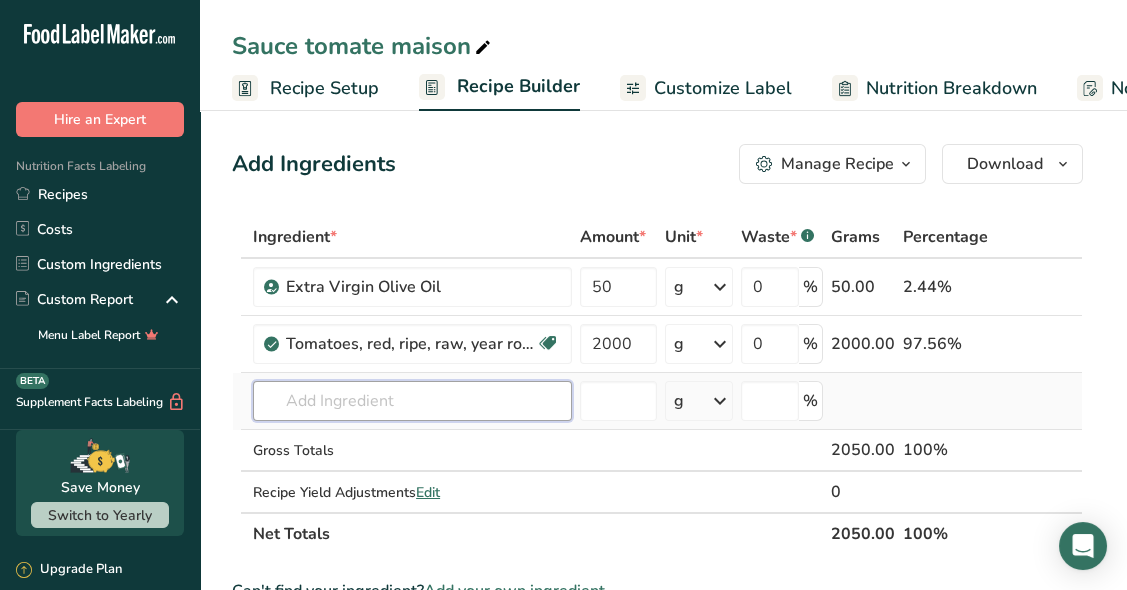 click on "Ingredient *
Amount *
Unit *
Waste *   .a-a{fill:#347362;}.b-a{fill:#fff;}          Grams
Percentage
Extra Virgin Olive Oil
50
g
Weight Units
g
kg
mg
See more
Volume Units
l
Volume units require a density conversion. If you know your ingredient's density enter it below. Otherwise, click on "RIA" our AI Regulatory bot - she will be able to help you
lb/ft3
g/cm3
Confirm
mL
Volume units require a density conversion. If you know your ingredient's density enter it below. Otherwise, click on "RIA" our AI Regulatory bot - she will be able to help you
lb/ft3" at bounding box center [657, 385] 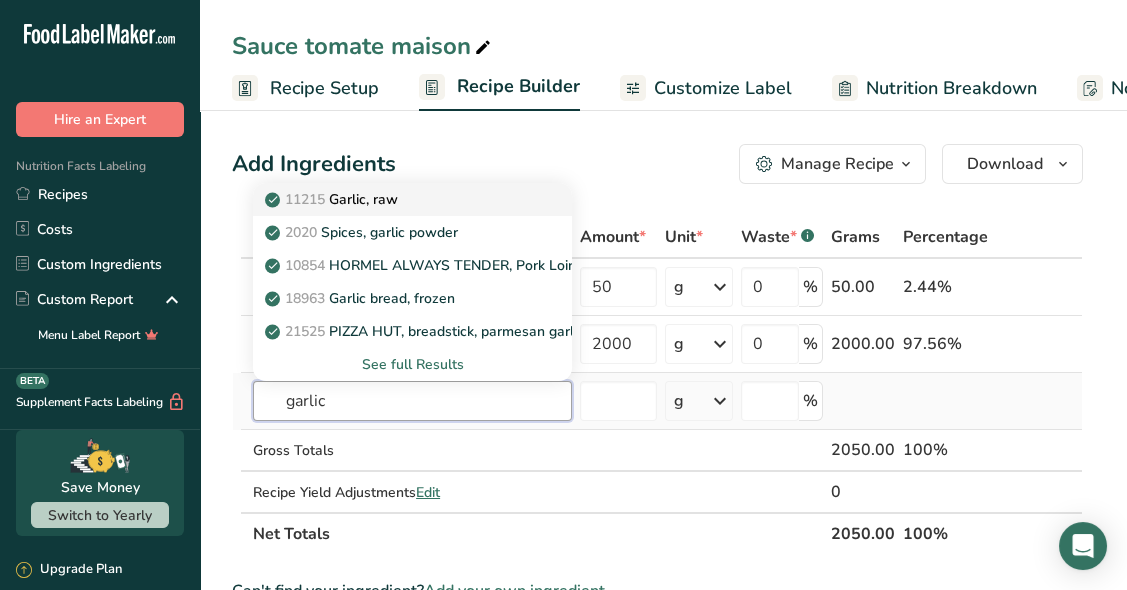 type on "garlic" 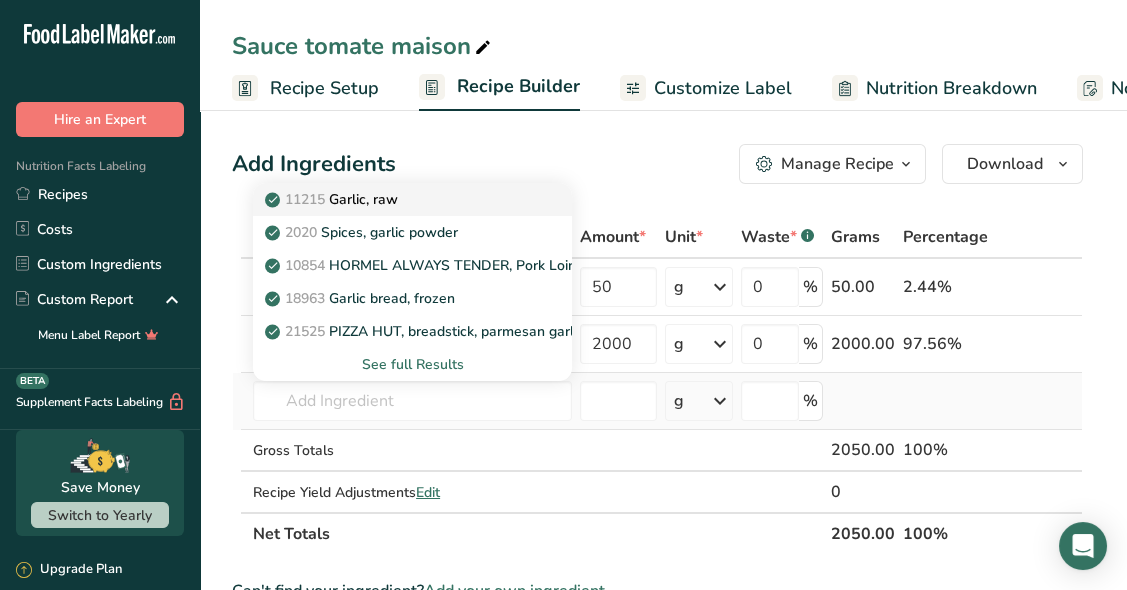 click on "11215
Garlic, raw" at bounding box center [396, 199] 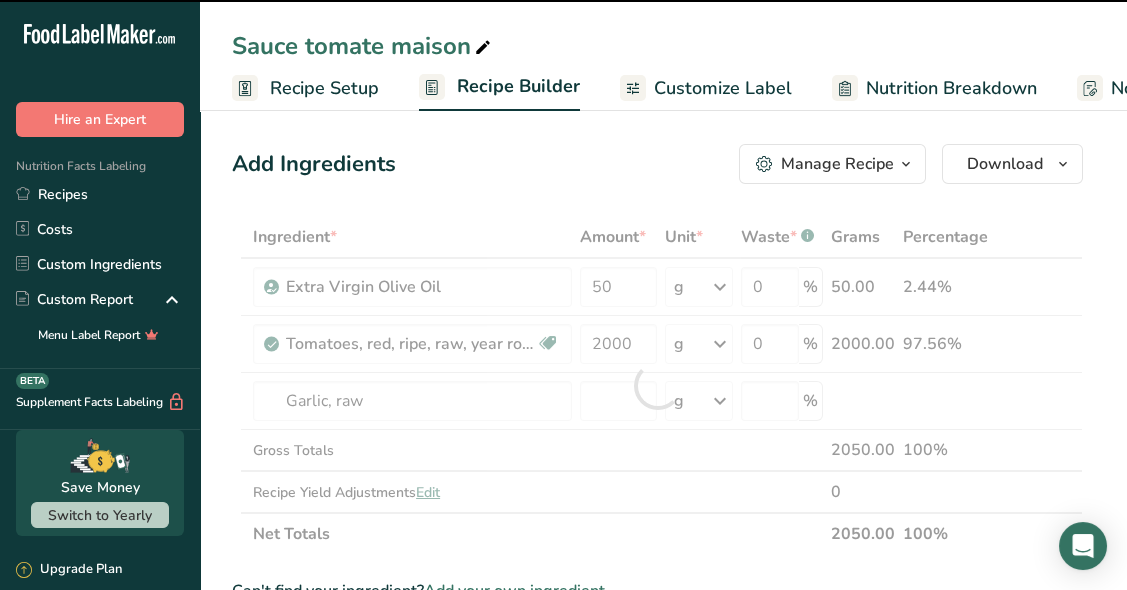 type on "0" 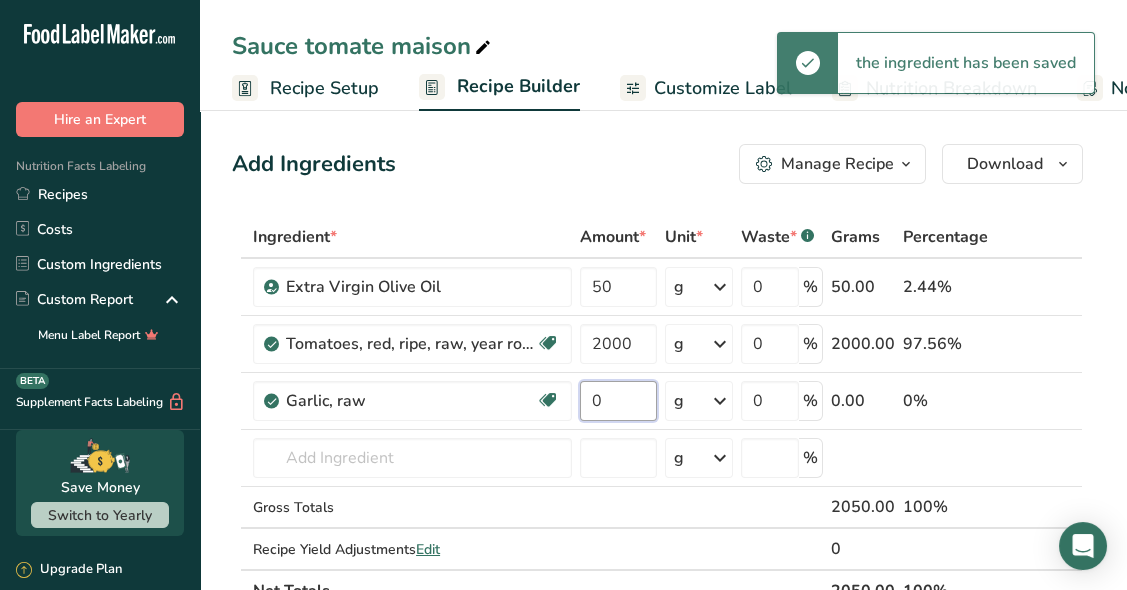 click on "0" at bounding box center (618, 401) 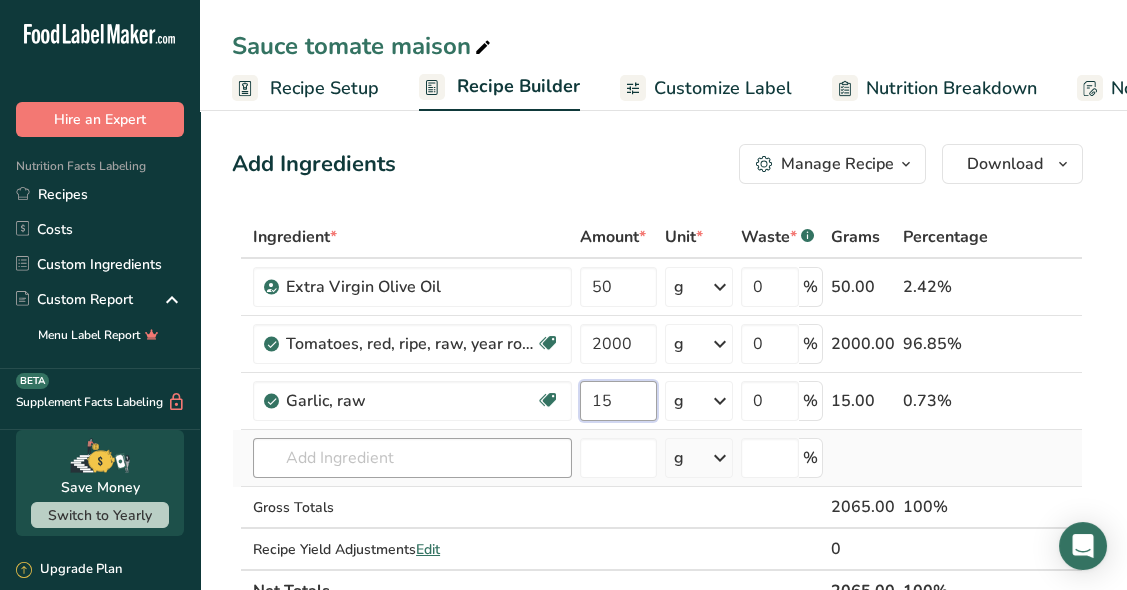 type on "15" 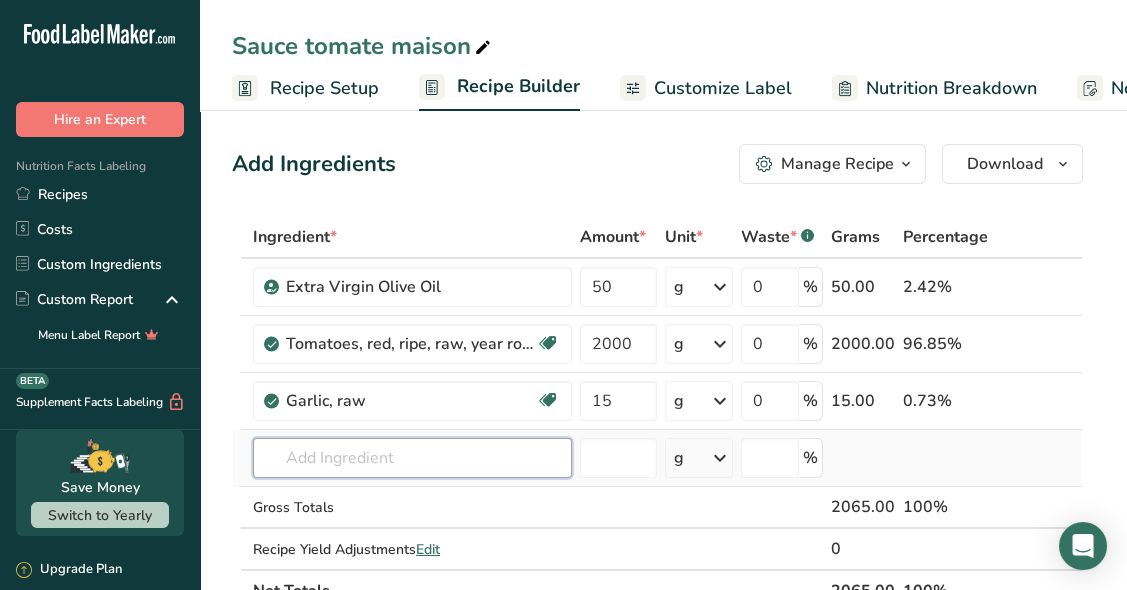 click on "Ingredient *
Amount *
Unit *
Waste *   .a-a{fill:#347362;}.b-a{fill:#fff;}          Grams
Percentage
Extra Virgin Olive Oil
50
g
Weight Units
g
kg
mg
See more
Volume Units
l
Volume units require a density conversion. If you know your ingredient's density enter it below. Otherwise, click on "RIA" our AI Regulatory bot - she will be able to help you
lb/ft3
g/cm3
Confirm
mL
Volume units require a density conversion. If you know your ingredient's density enter it below. Otherwise, click on "RIA" our AI Regulatory bot - she will be able to help you
lb/ft3" at bounding box center (657, 414) 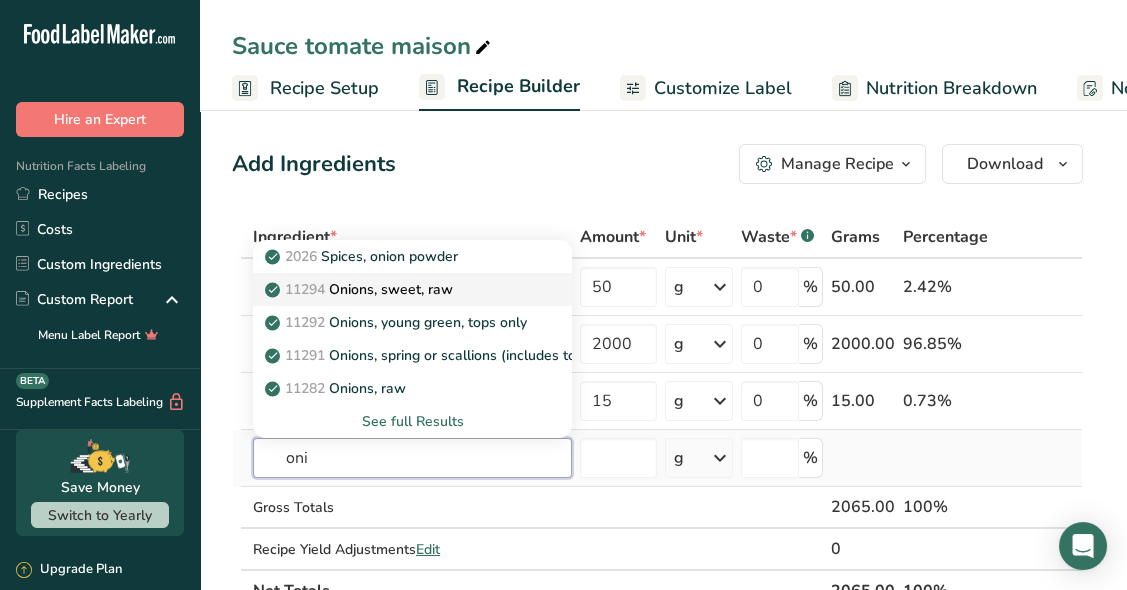 type on "oni" 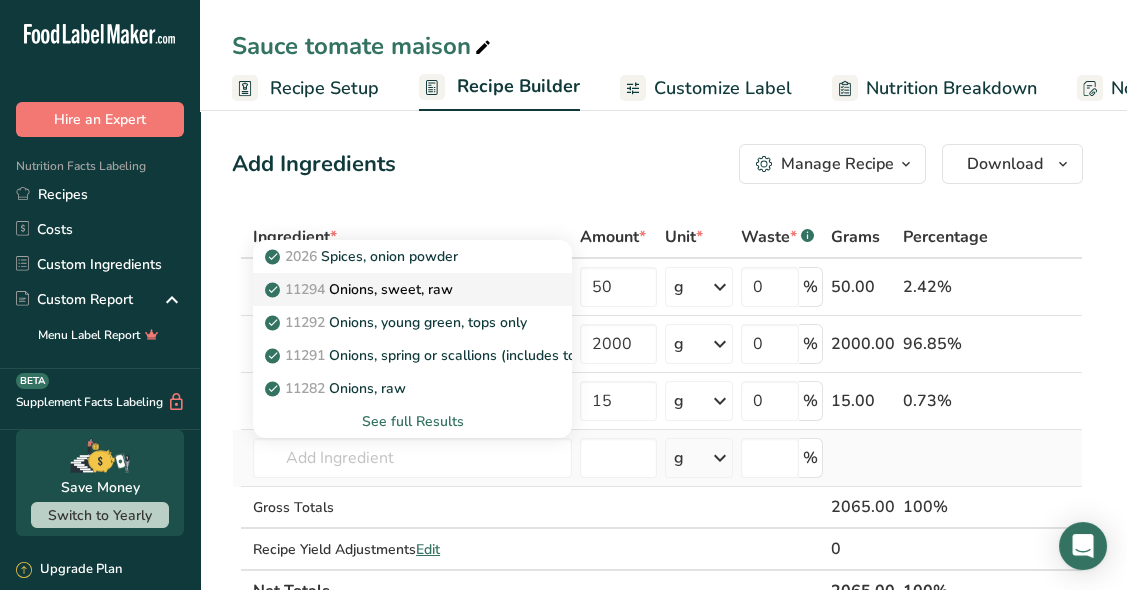 click on "11294
Onions, sweet, raw" at bounding box center (361, 289) 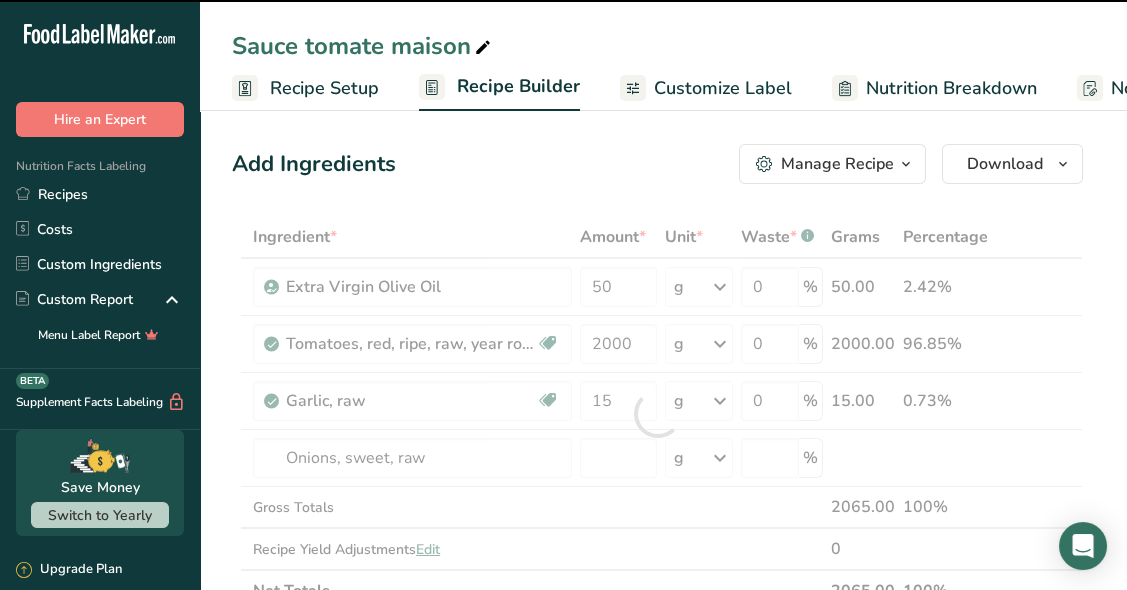 type on "0" 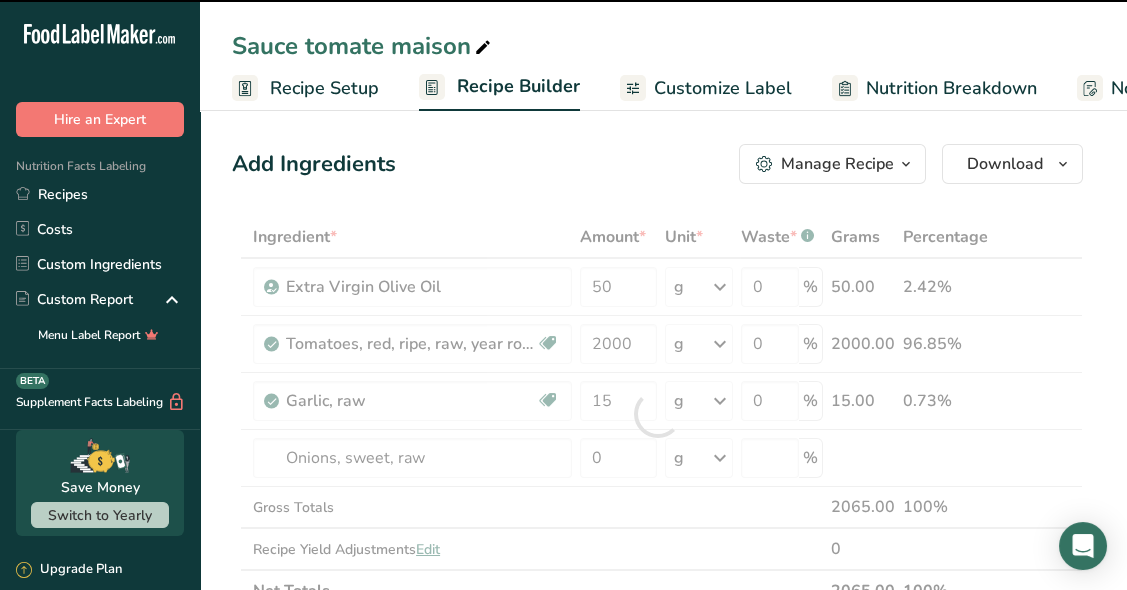 type on "0" 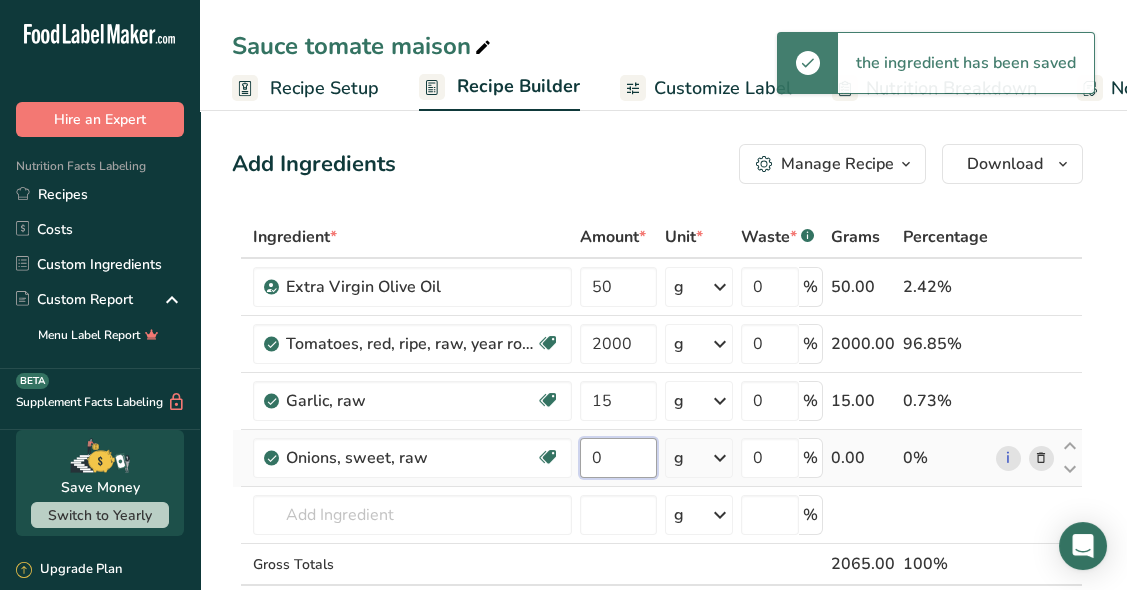 click on "0" at bounding box center (618, 458) 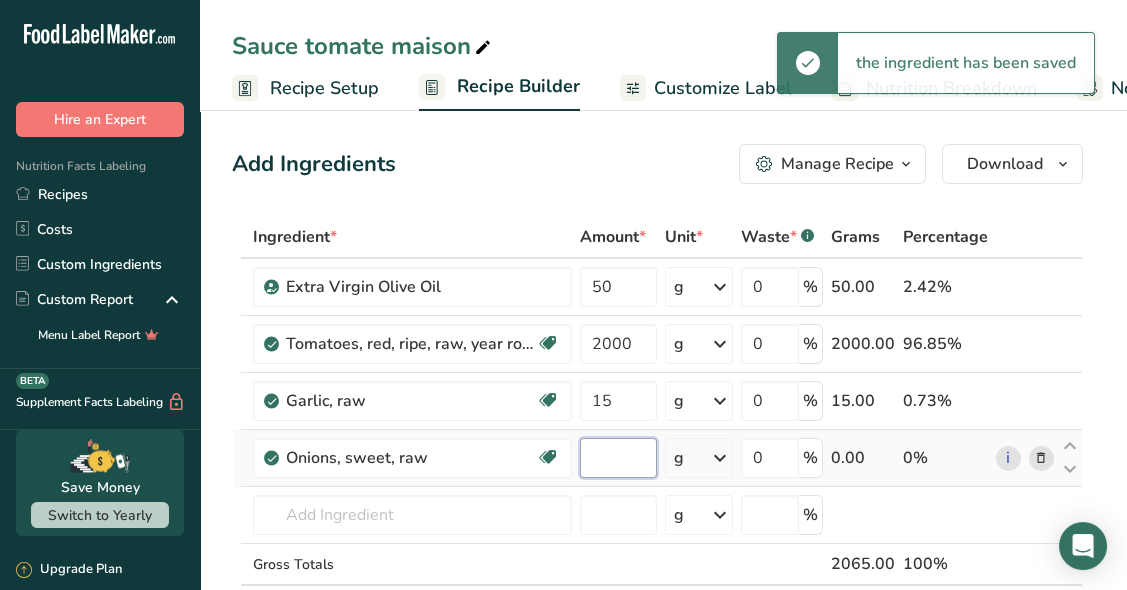 type on "5" 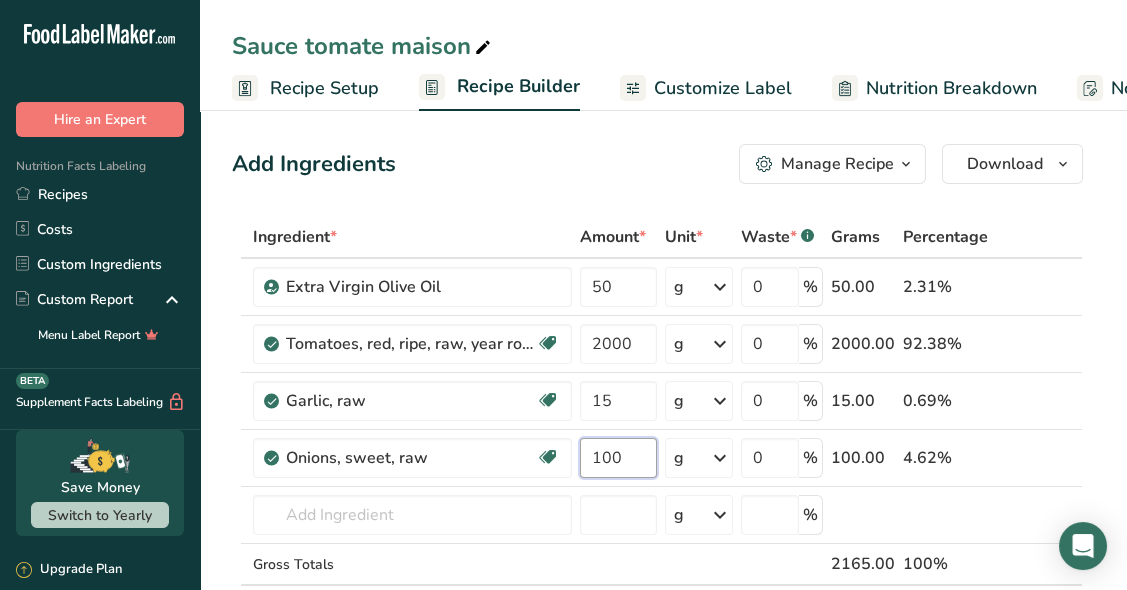 type on "100" 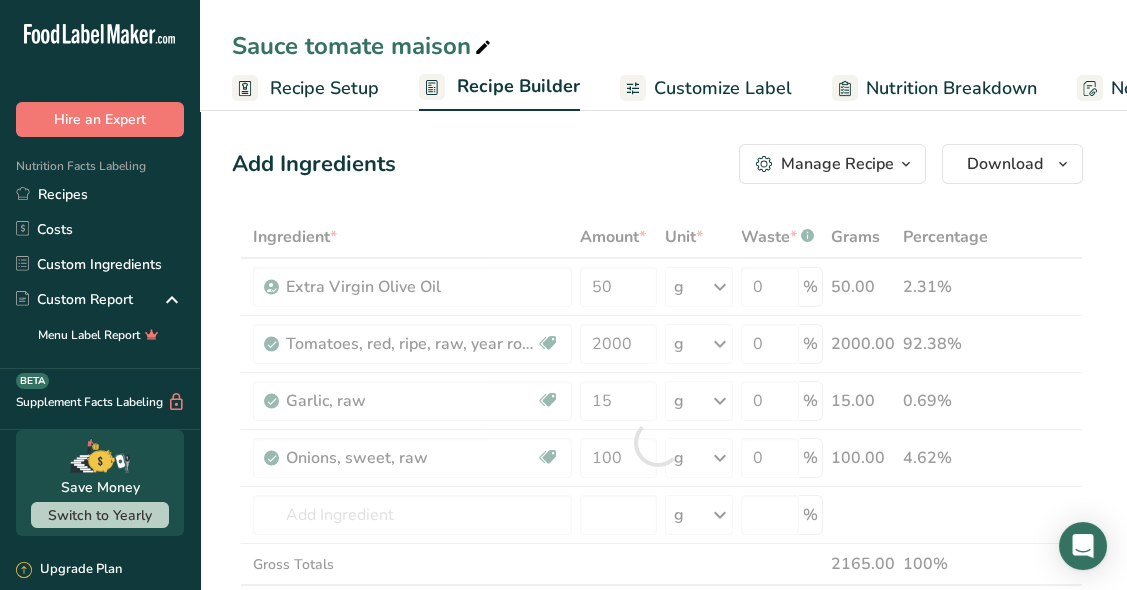 click on "Add Ingredients
Manage Recipe         Delete Recipe           Duplicate Recipe             Scale Recipe             Save as Sub-Recipe   .a-a{fill:#347362;}.b-a{fill:#fff;}                               Nutrition Breakdown                 Recipe Card
NEW
Amino Acids Pattern Report             Activity History
Download
Choose your preferred label style
Standard FDA label
Standard FDA label
The most common format for nutrition facts labels in compliance with the FDA's typeface, style and requirements
Tabular FDA label
A label format compliant with the FDA regulations presented in a tabular (horizontal) display.
Linear FDA label
A simple linear display for small sized packages.
Simplified FDA label" at bounding box center [663, 976] 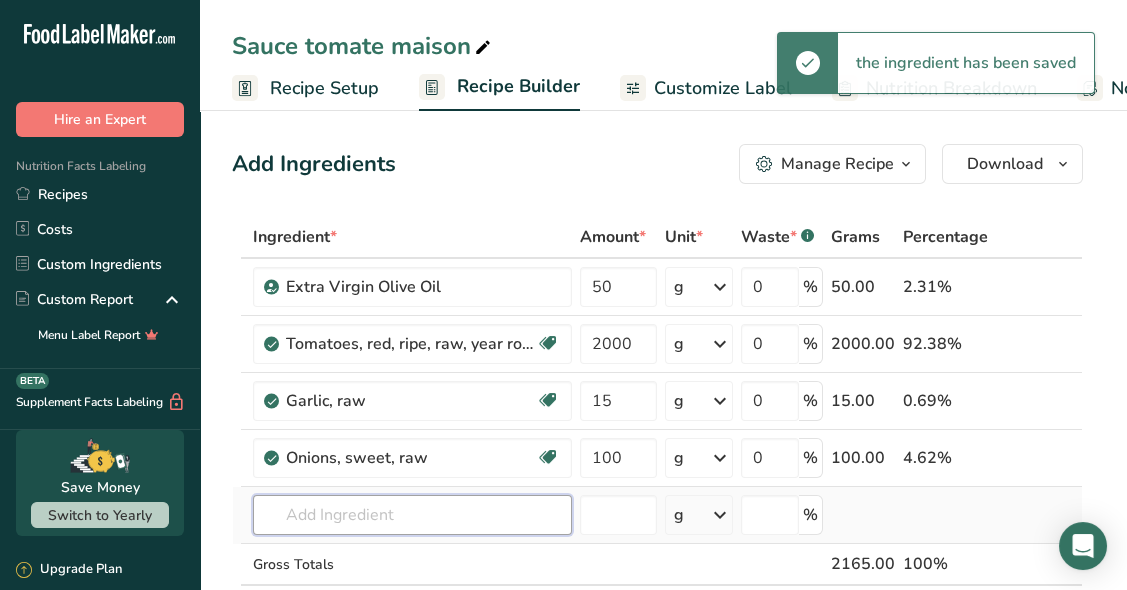 click at bounding box center (412, 515) 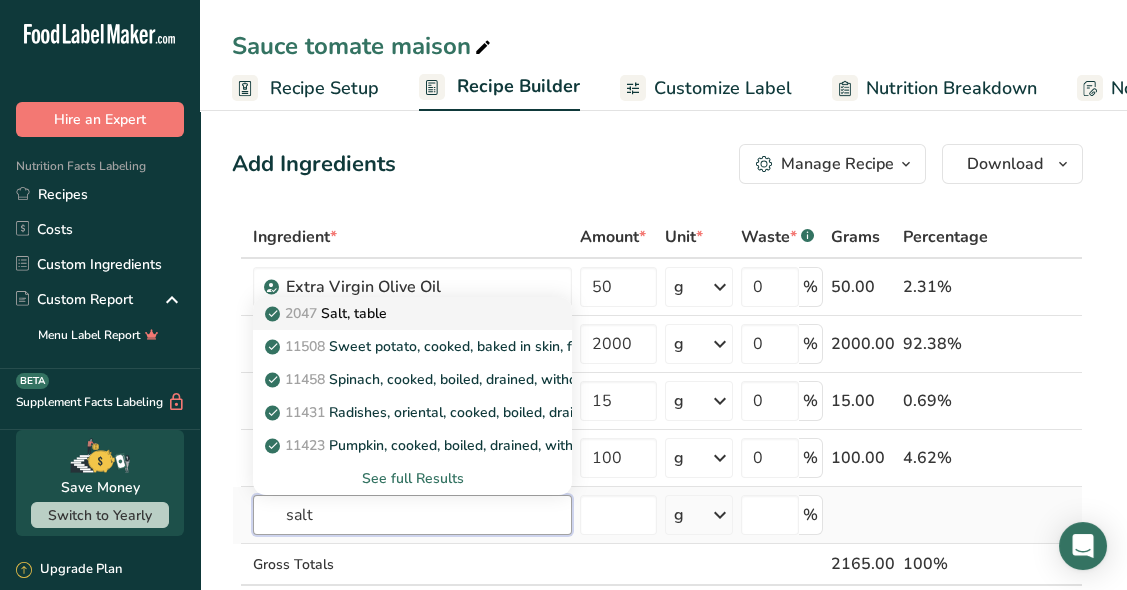 type on "salt" 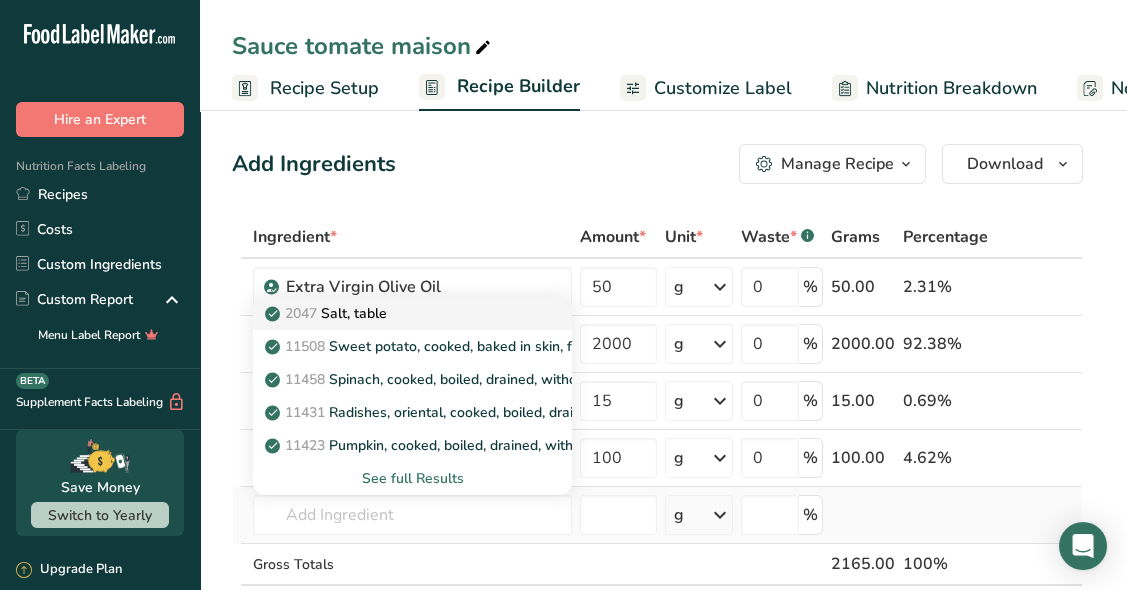 click on "2047
Salt, table" at bounding box center (396, 313) 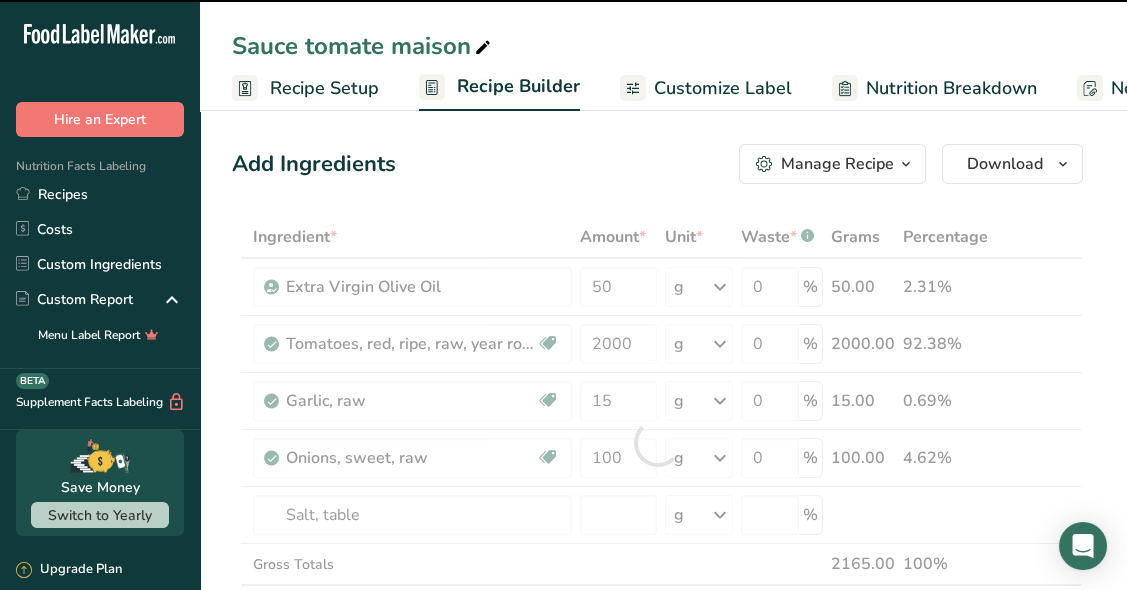 type on "0" 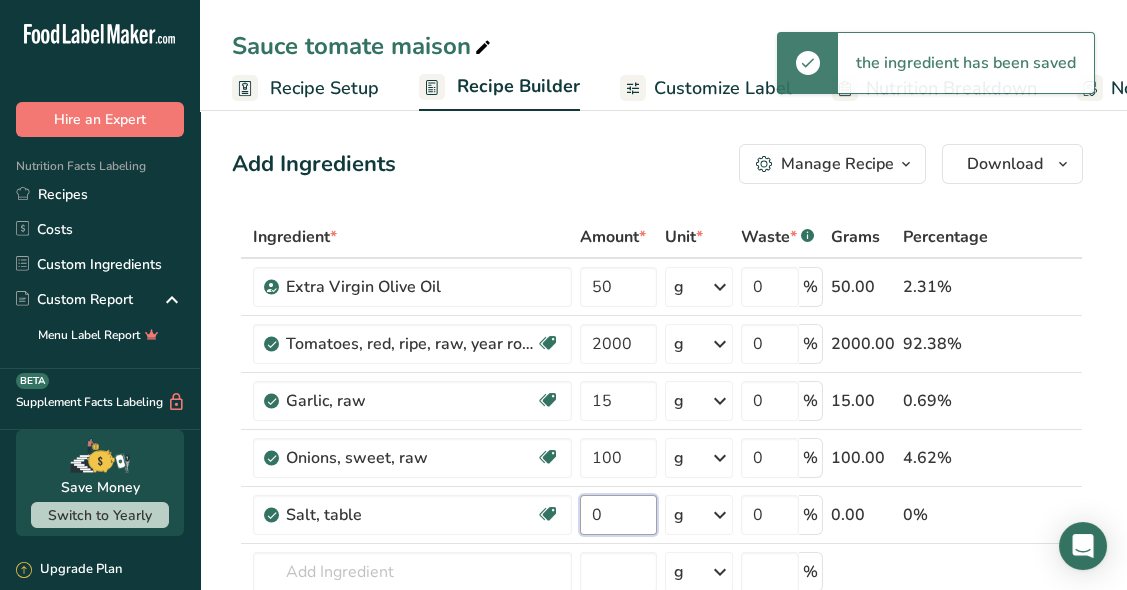 click on "0" at bounding box center [618, 515] 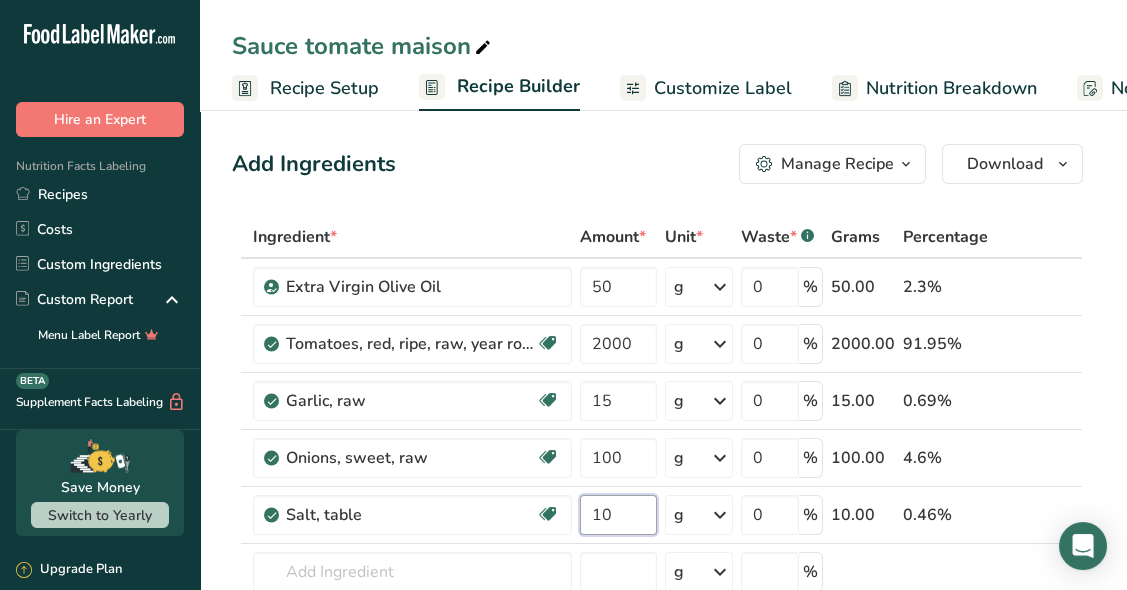 scroll, scrollTop: 288, scrollLeft: 0, axis: vertical 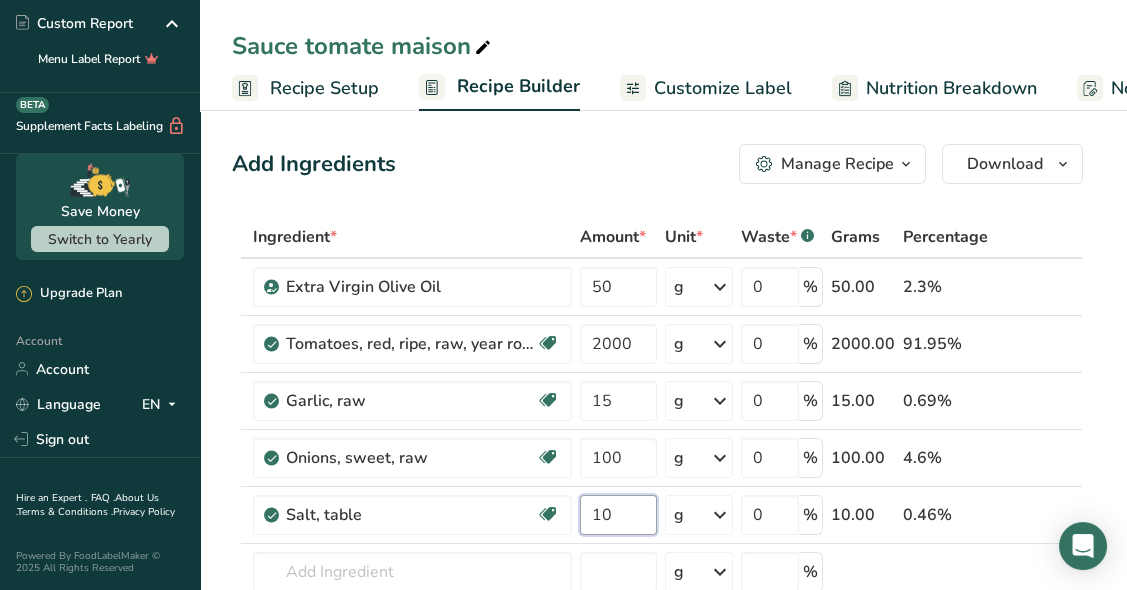 type on "10" 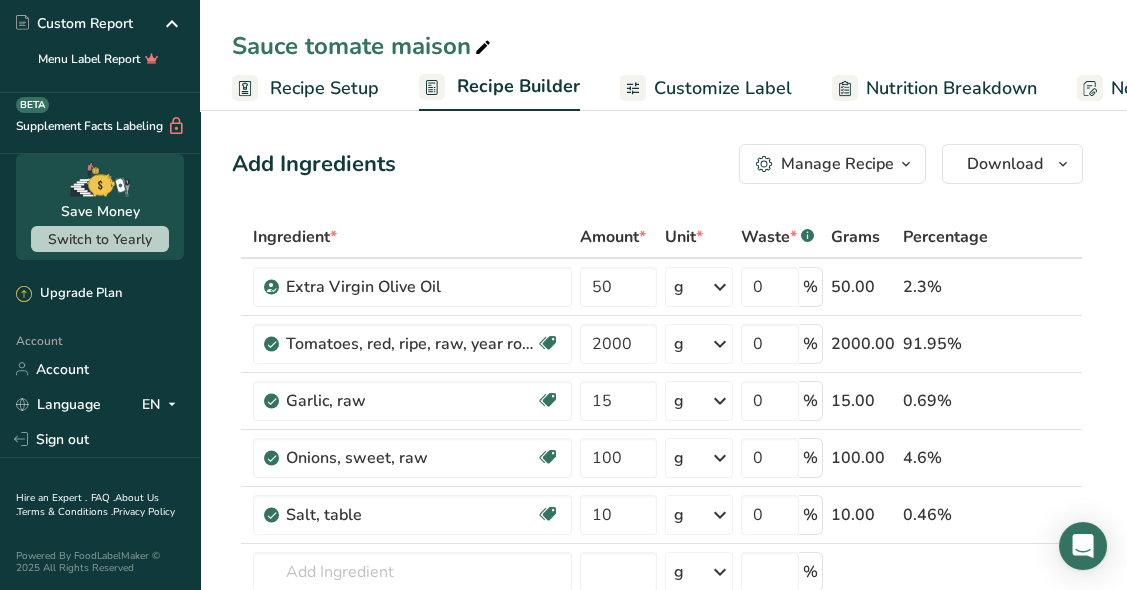 click on "Add Ingredients
Manage Recipe         Delete Recipe           Duplicate Recipe             Scale Recipe             Save as Sub-Recipe   .a-a{fill:#347362;}.b-a{fill:#fff;}                               Nutrition Breakdown                 Recipe Card
NEW
Amino Acids Pattern Report             Activity History
Download
Choose your preferred label style
Standard FDA label
Standard FDA label
The most common format for nutrition facts labels in compliance with the FDA's typeface, style and requirements
Tabular FDA label
A label format compliant with the FDA regulations presented in a tabular (horizontal) display.
Linear FDA label
A simple linear display for small sized packages.
Simplified FDA label" at bounding box center [663, 1005] 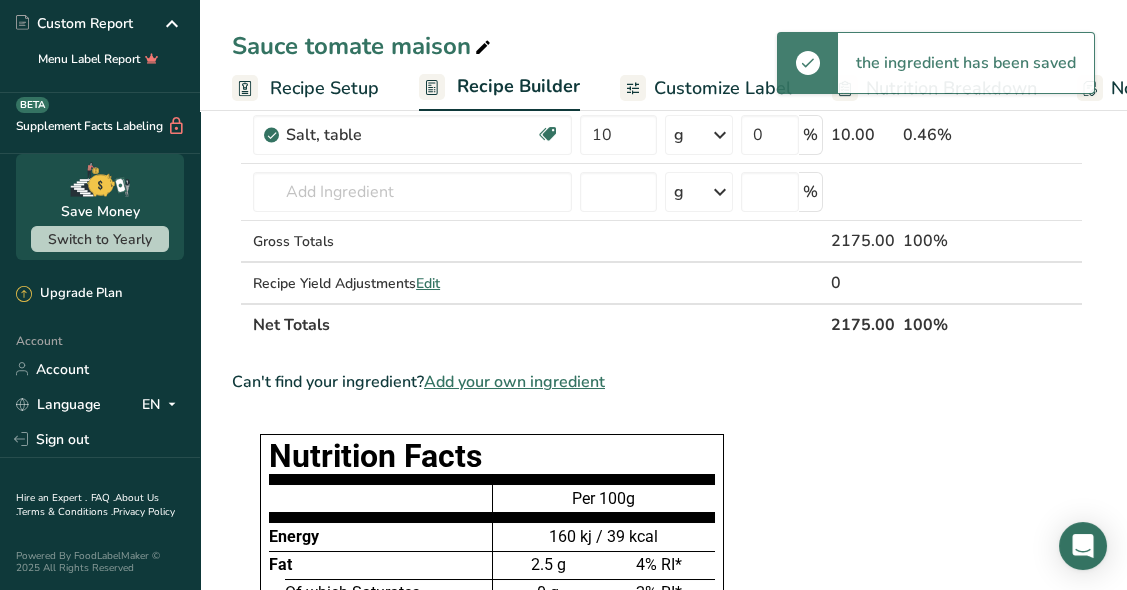 scroll, scrollTop: 380, scrollLeft: 0, axis: vertical 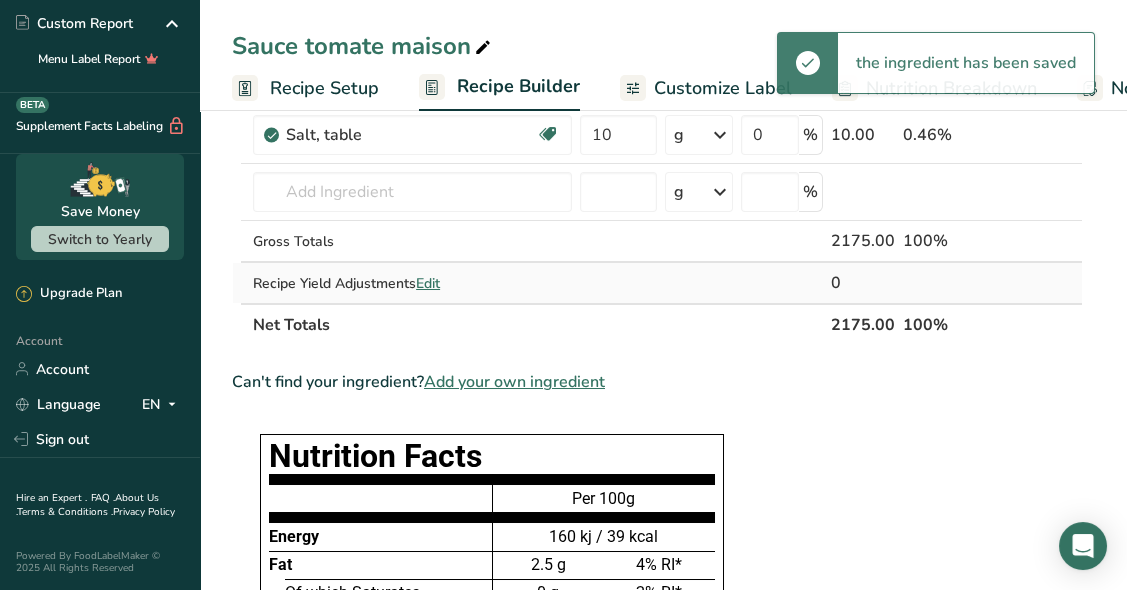 click on "Edit" at bounding box center [428, 283] 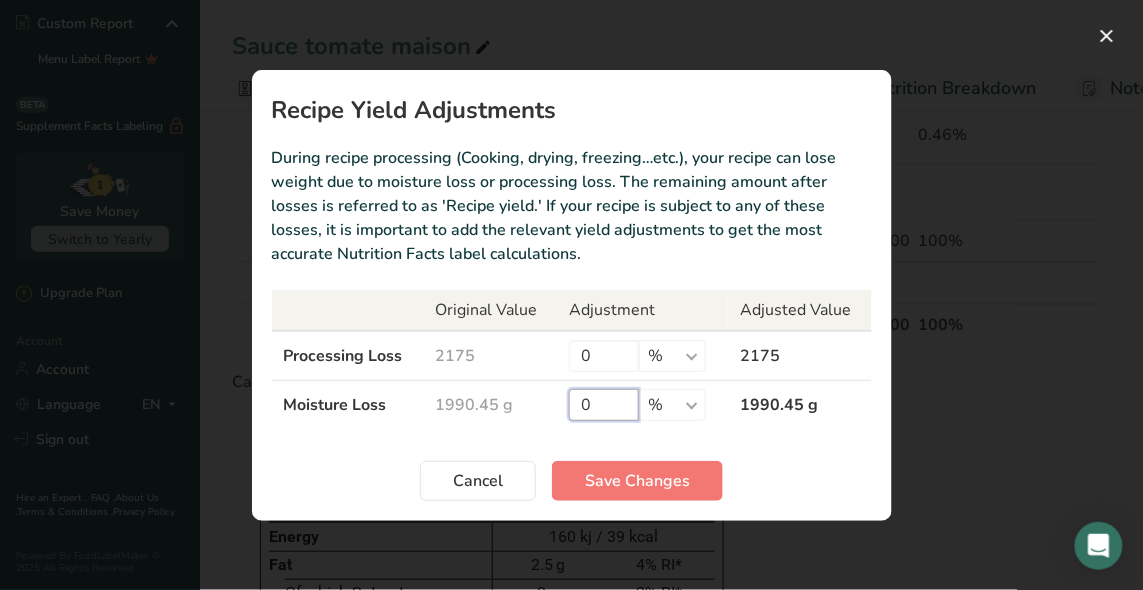 click on "0" at bounding box center [604, 405] 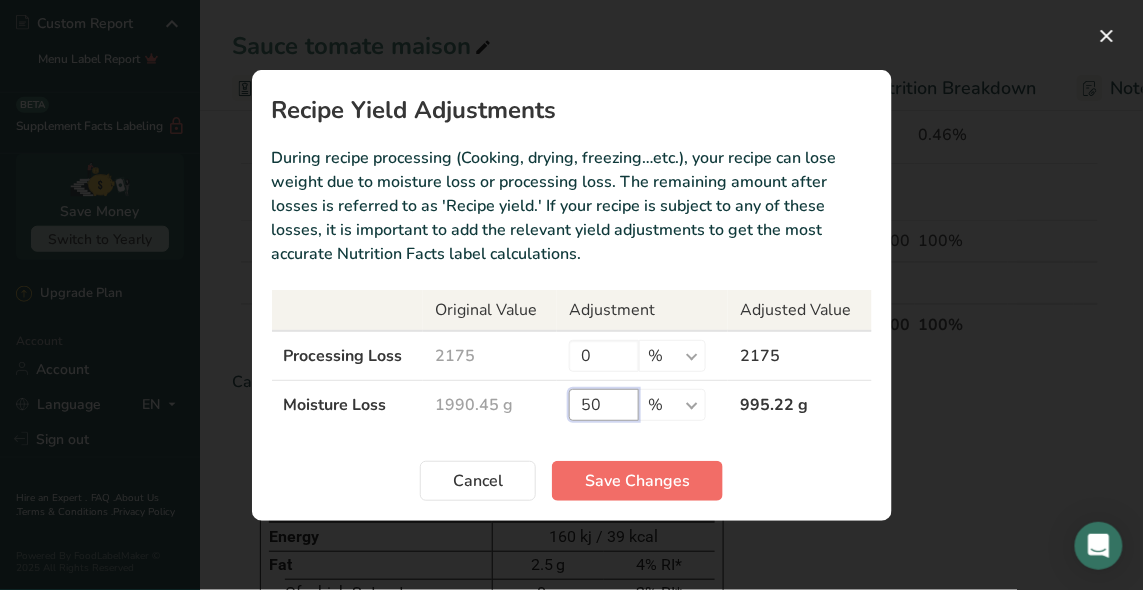 type on "50" 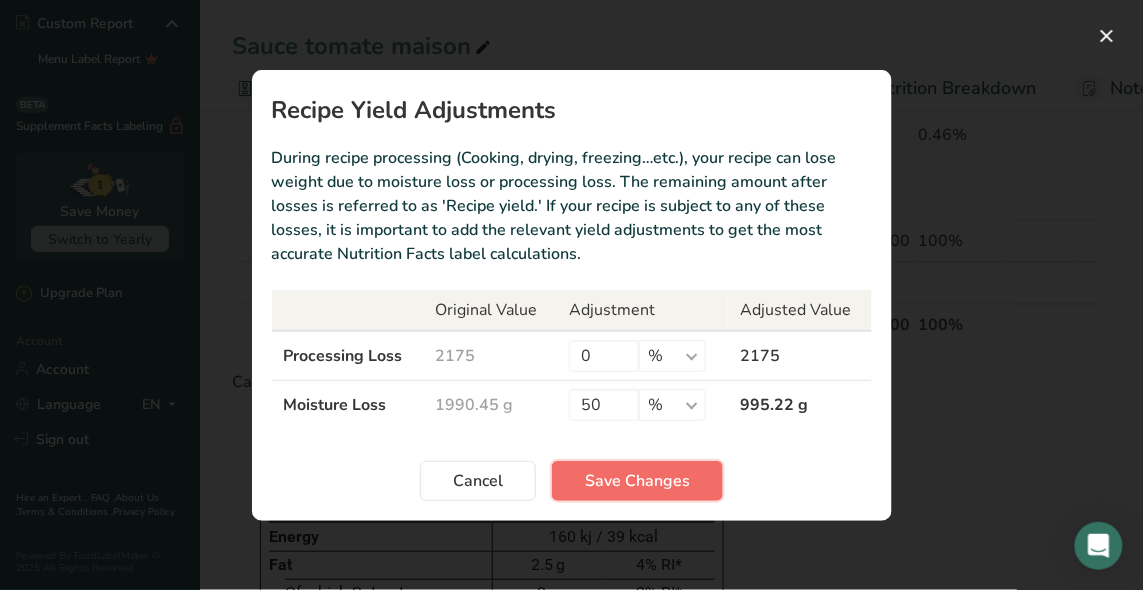 click on "Save Changes" at bounding box center (637, 481) 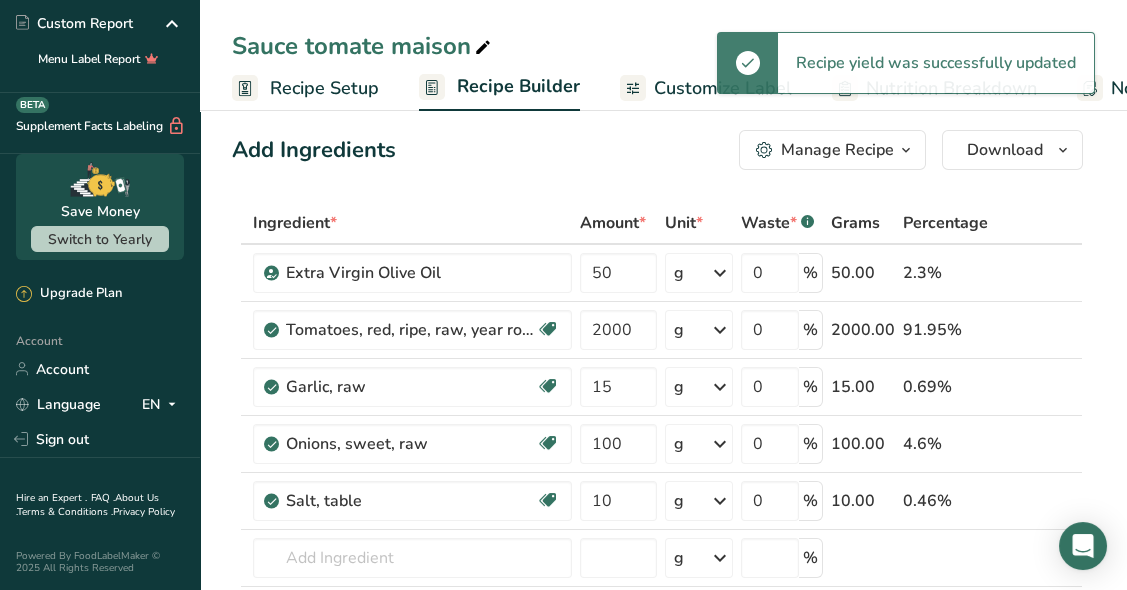 scroll, scrollTop: 0, scrollLeft: 0, axis: both 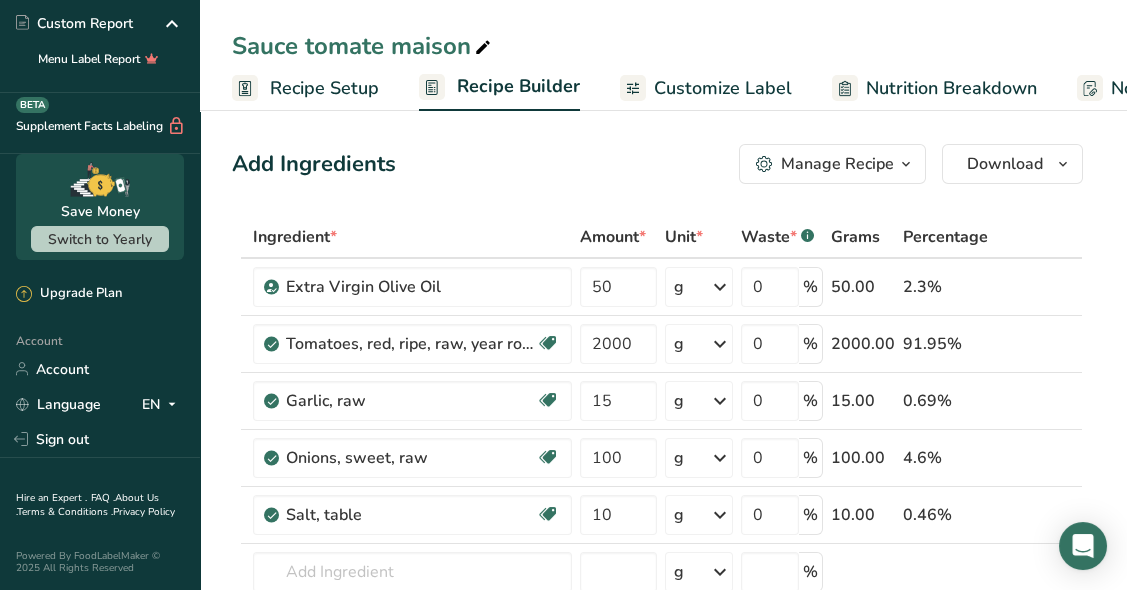 click on "Nutrition Breakdown" at bounding box center [951, 88] 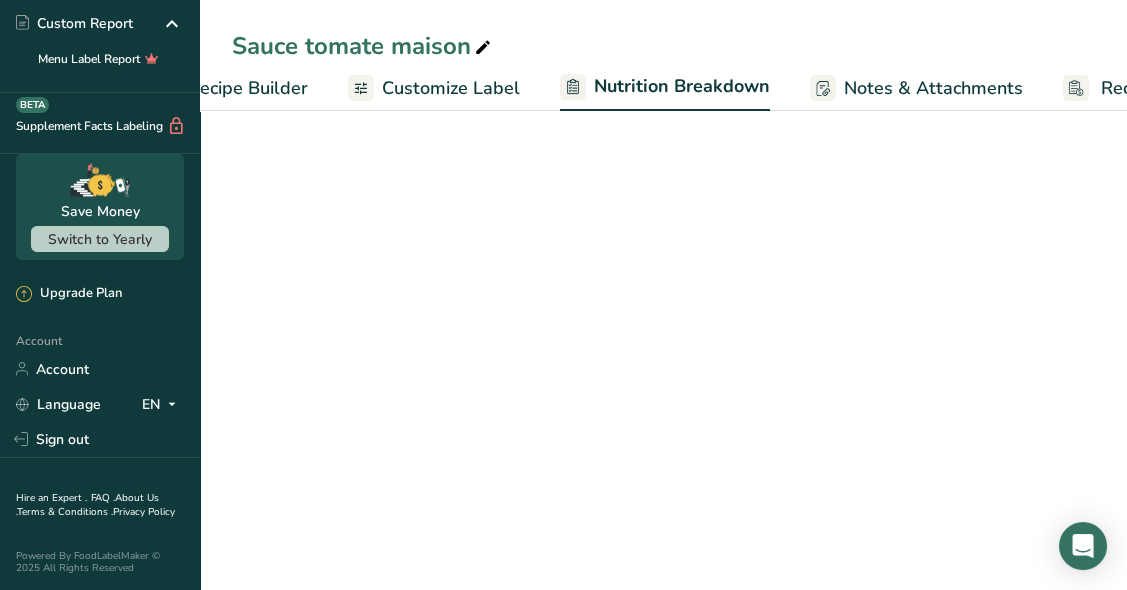select on "Calories" 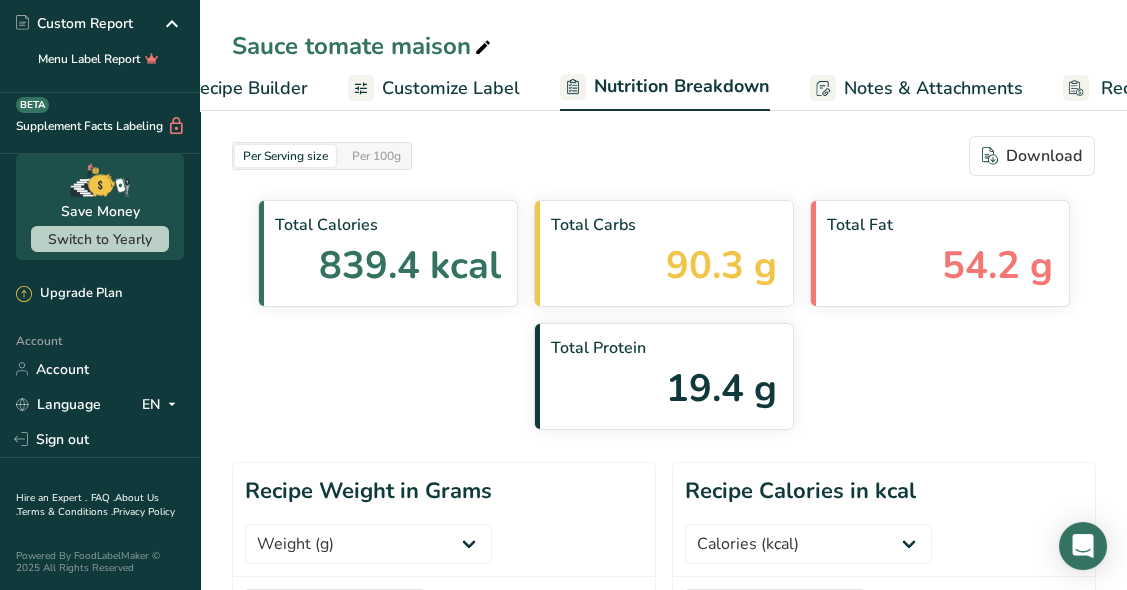 scroll, scrollTop: 0, scrollLeft: 396, axis: horizontal 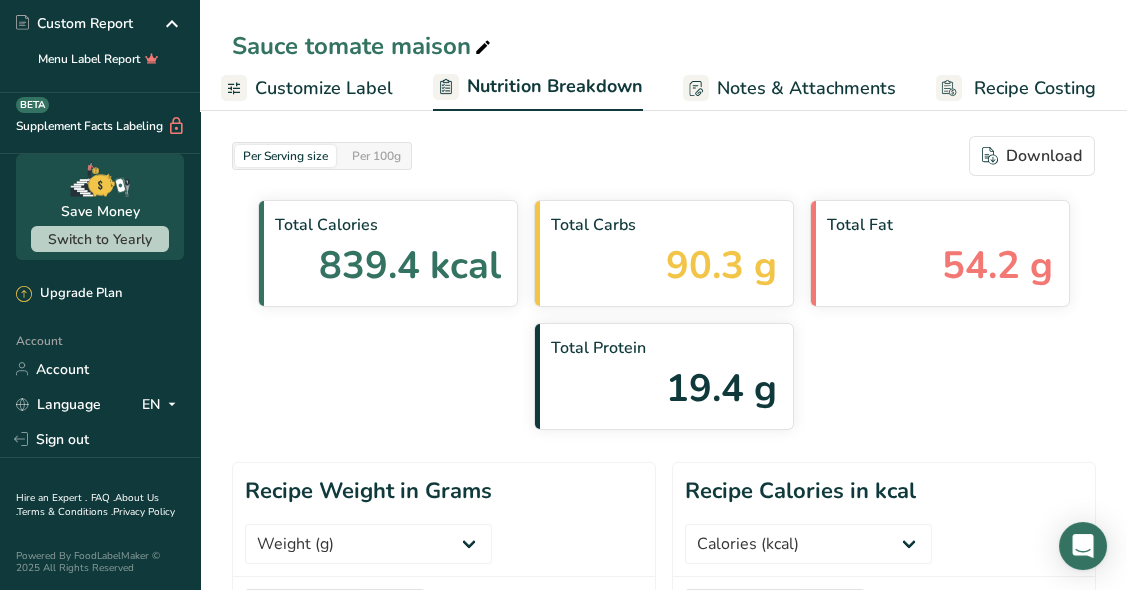 click on "Per Serving size
Per 100g
Download" at bounding box center [663, 156] 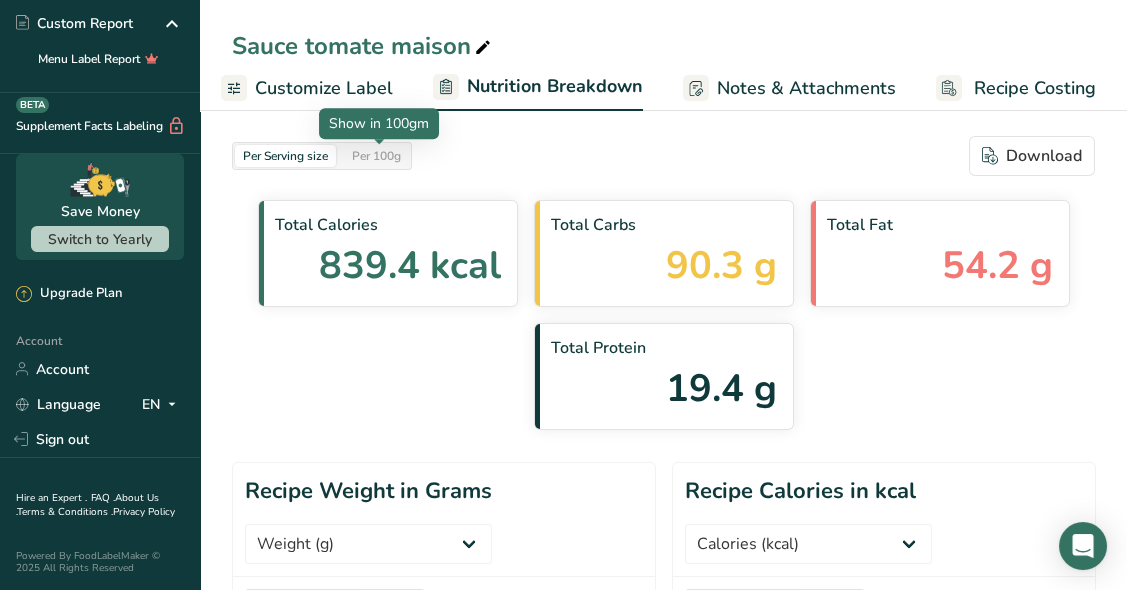 click on "Per 100g" at bounding box center [376, 156] 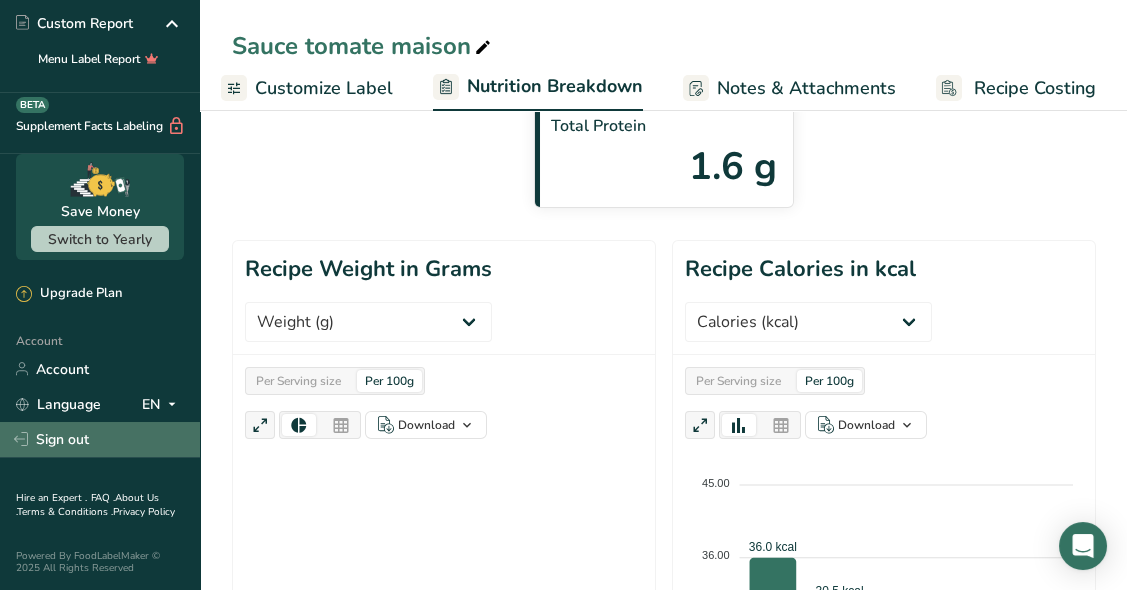 scroll, scrollTop: 0, scrollLeft: 0, axis: both 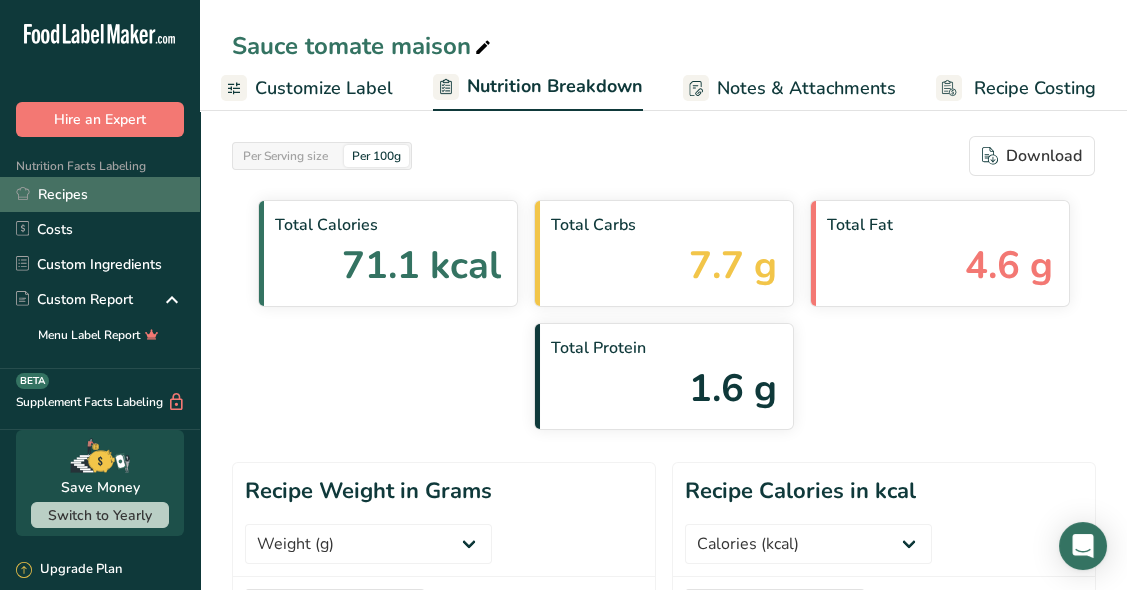 click on "Recipes" at bounding box center [100, 194] 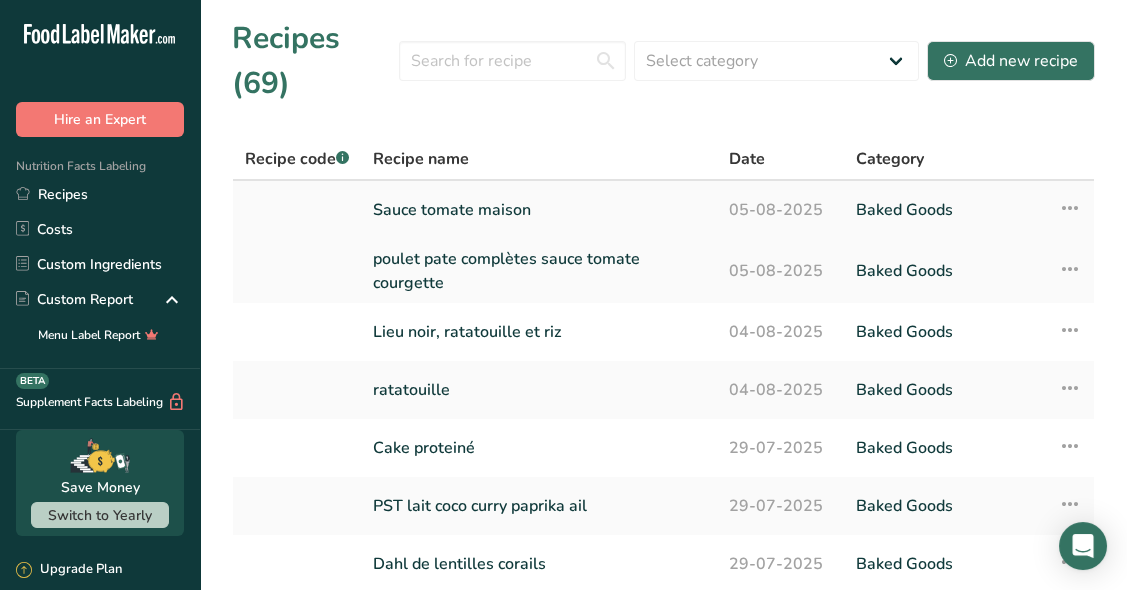 click on "Sauce tomate maison" at bounding box center (539, 210) 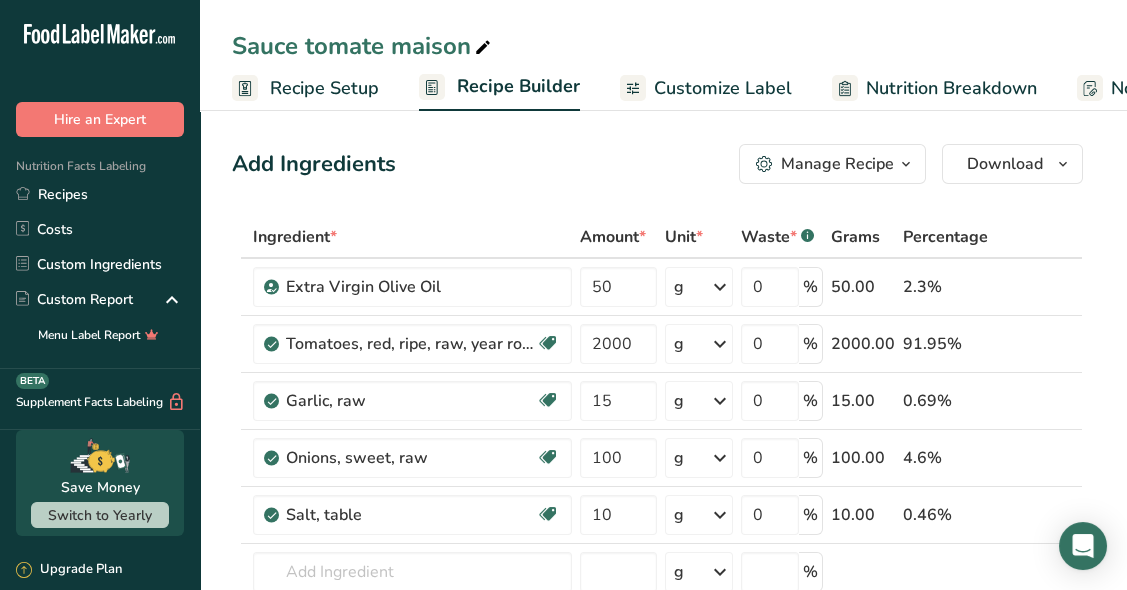 click on "Manage Recipe" at bounding box center [832, 164] 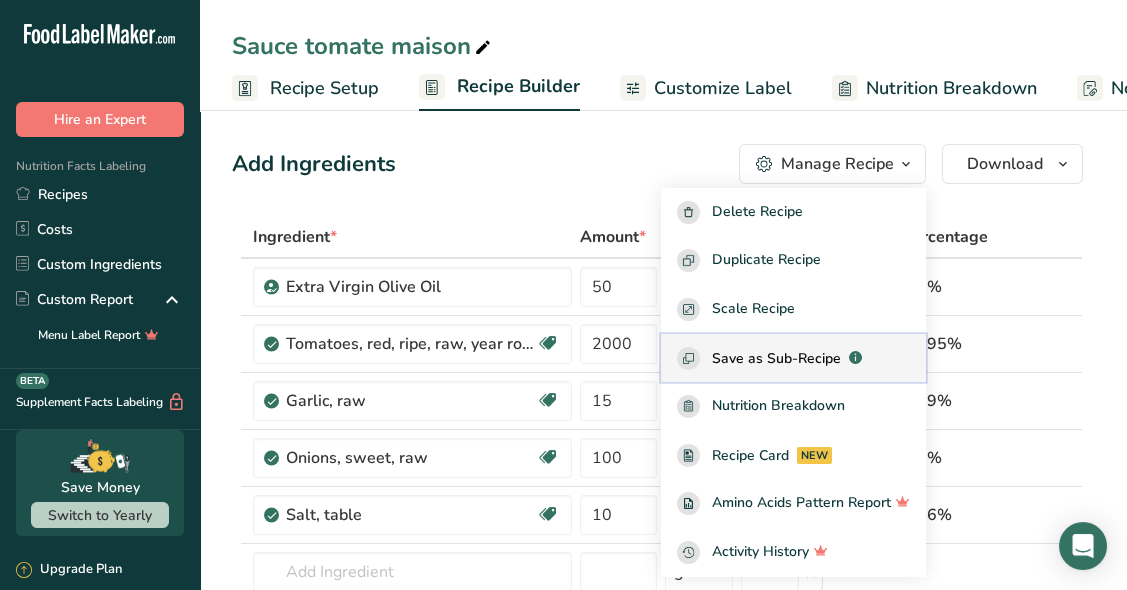 click on "Save as Sub-Recipe" at bounding box center (776, 358) 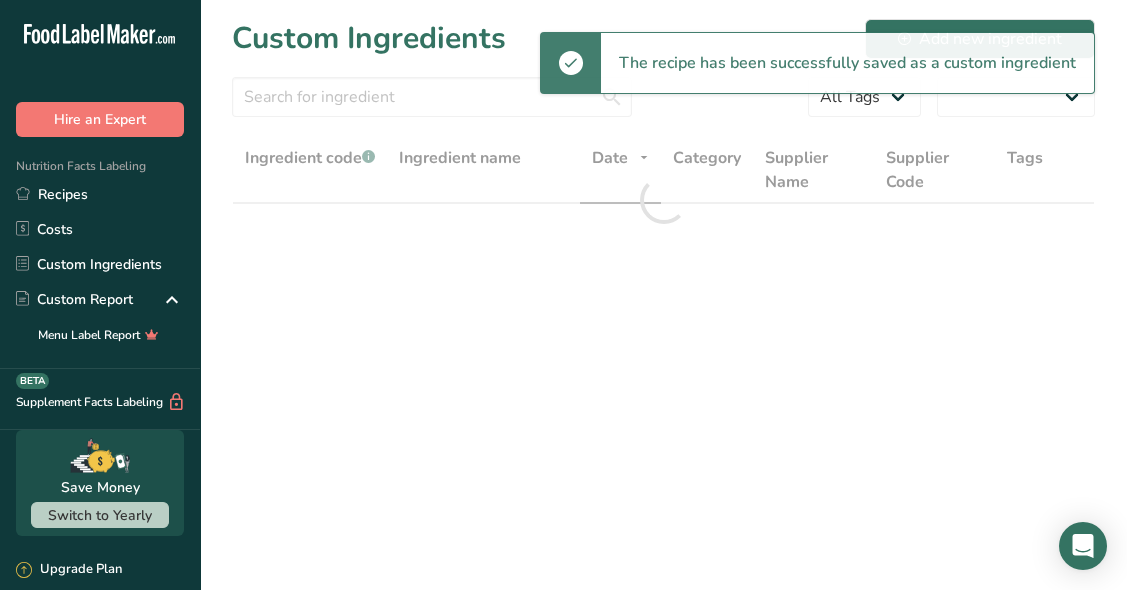 select on "30" 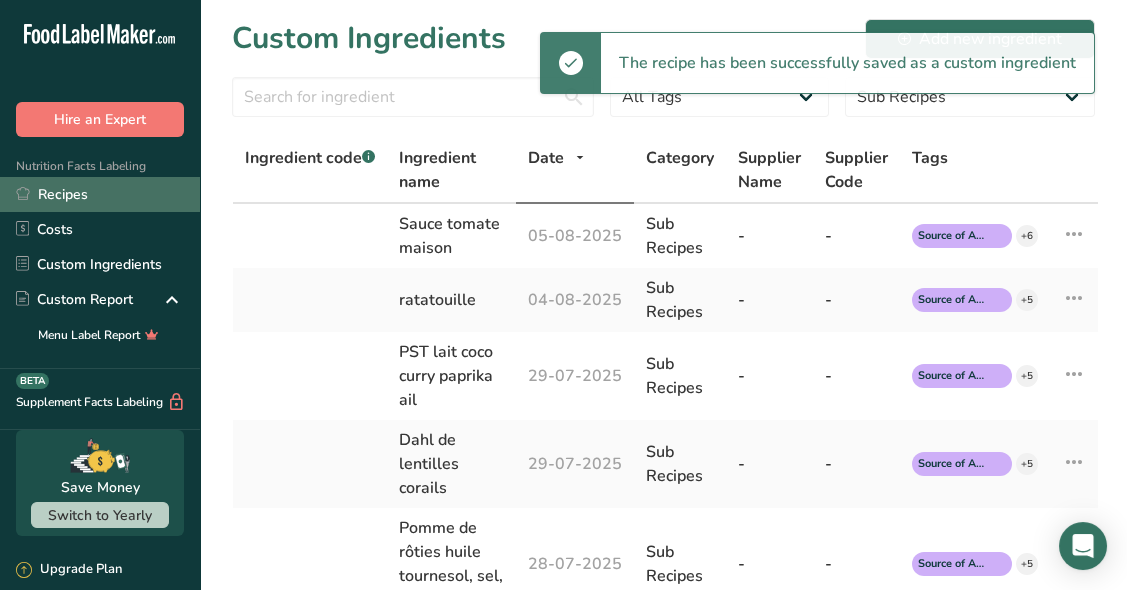 click on "Recipes" at bounding box center (100, 194) 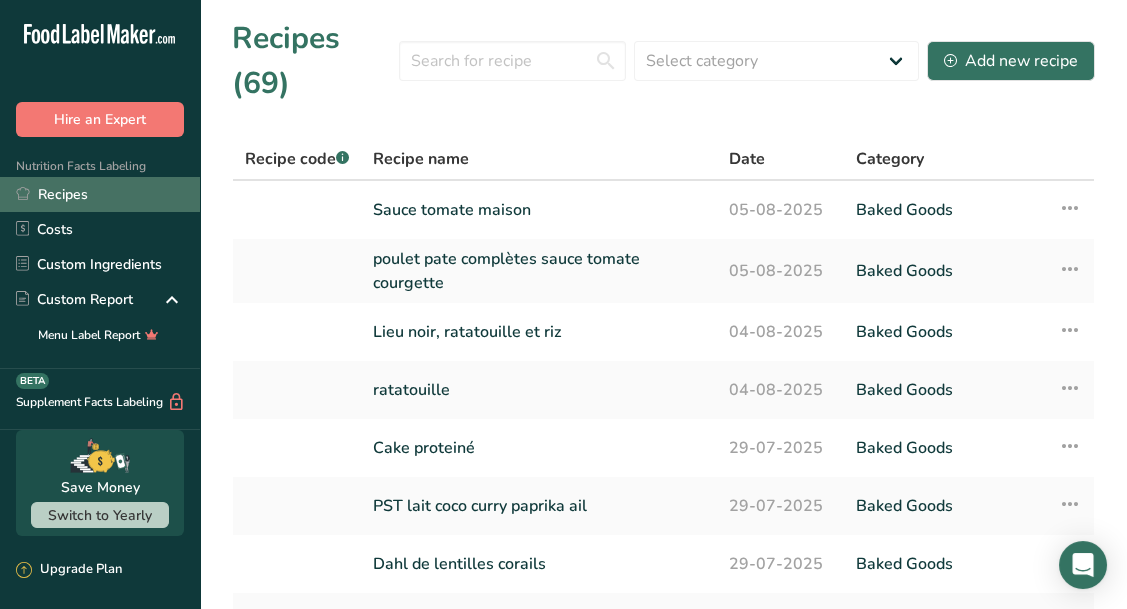 click on "Recipes (69)
Select category
All
Baked Goods
Beverages
Confectionery
Cooked Meals, Salads, & Sauces
Dairy
Snacks
Add new recipe
Recipe code
.a-a{fill:#347362;}.b-a{fill:#fff;}          Recipe name   Date   Category
Sauce tomate maison
05-08-2025
Baked Goods
Recipe Setup       Delete Recipe           Duplicate Recipe             Scale Recipe             Save as Sub-Recipe   .a-a{fill:#347362;}.b-a{fill:#fff;}                               Nutrition Breakdown                 Recipe Card
NEW
Amino Acids Pattern Report             Activity History
05-08-2025" at bounding box center (663, 432) 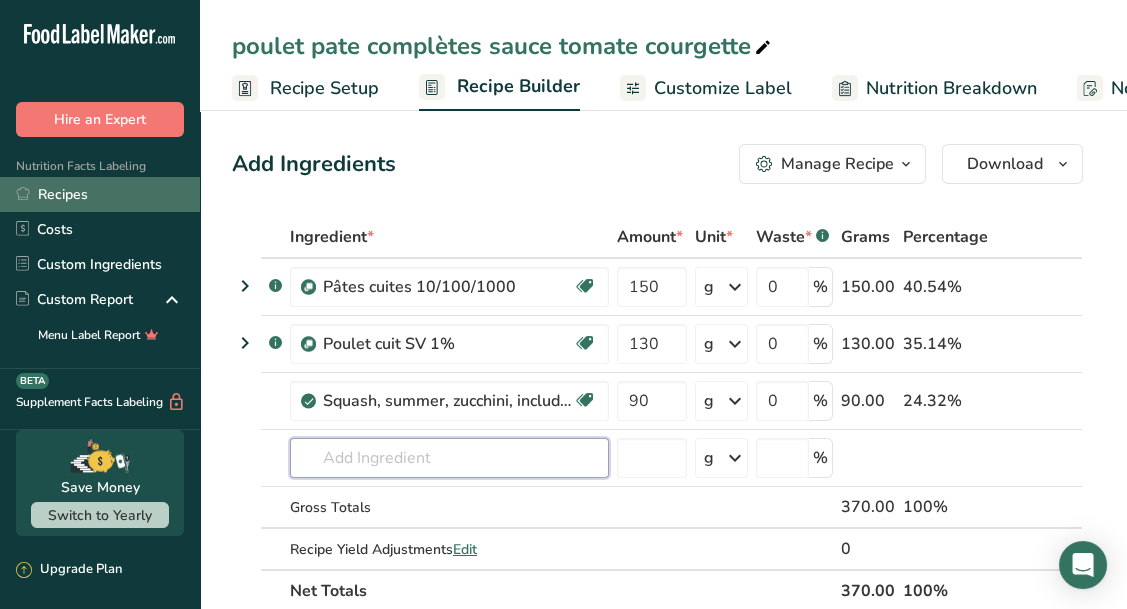 click at bounding box center [449, 458] 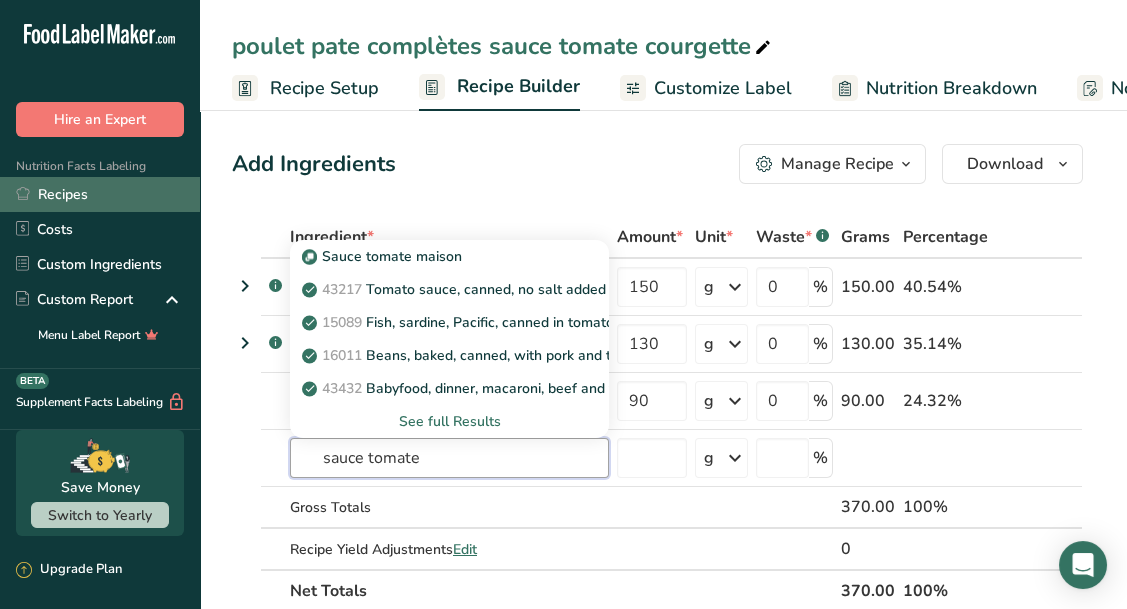 type on "sauce tomate" 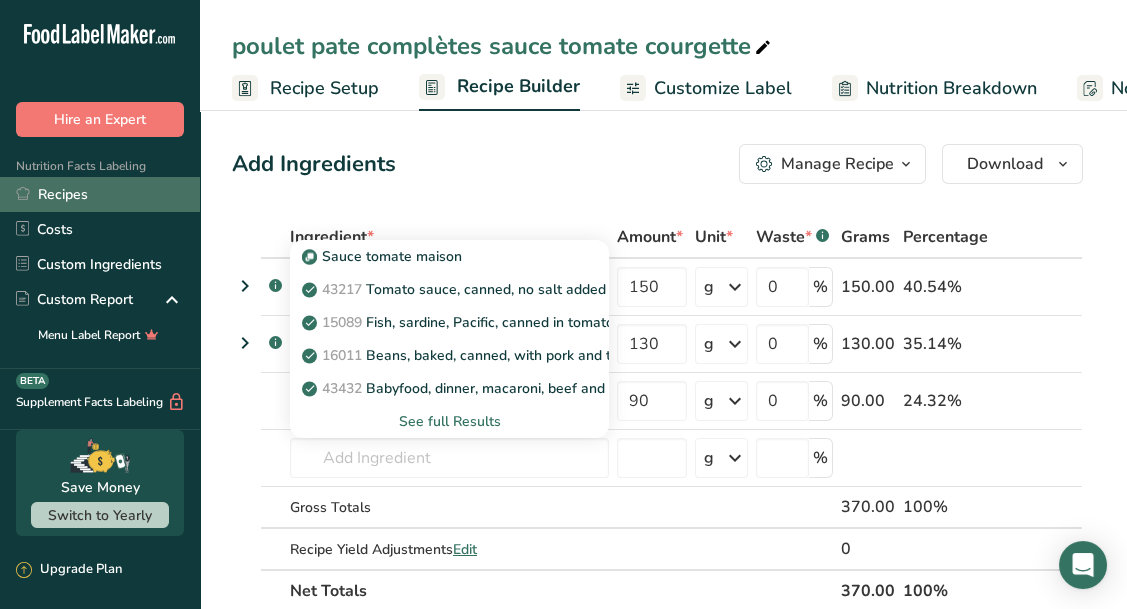 click on "Sauce tomate maison" at bounding box center [433, 256] 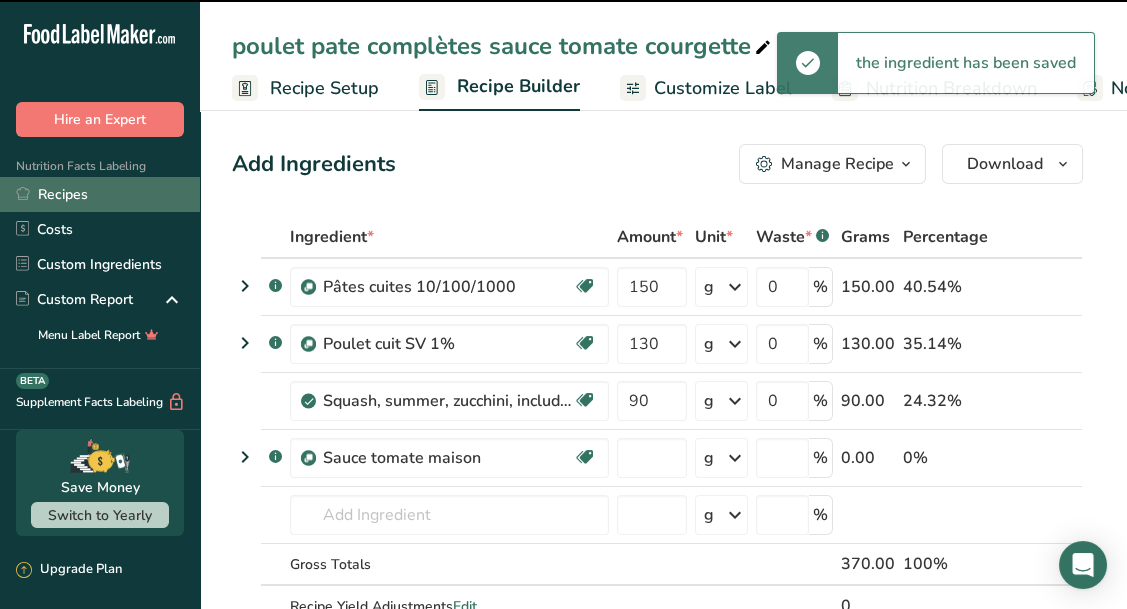 type on "0" 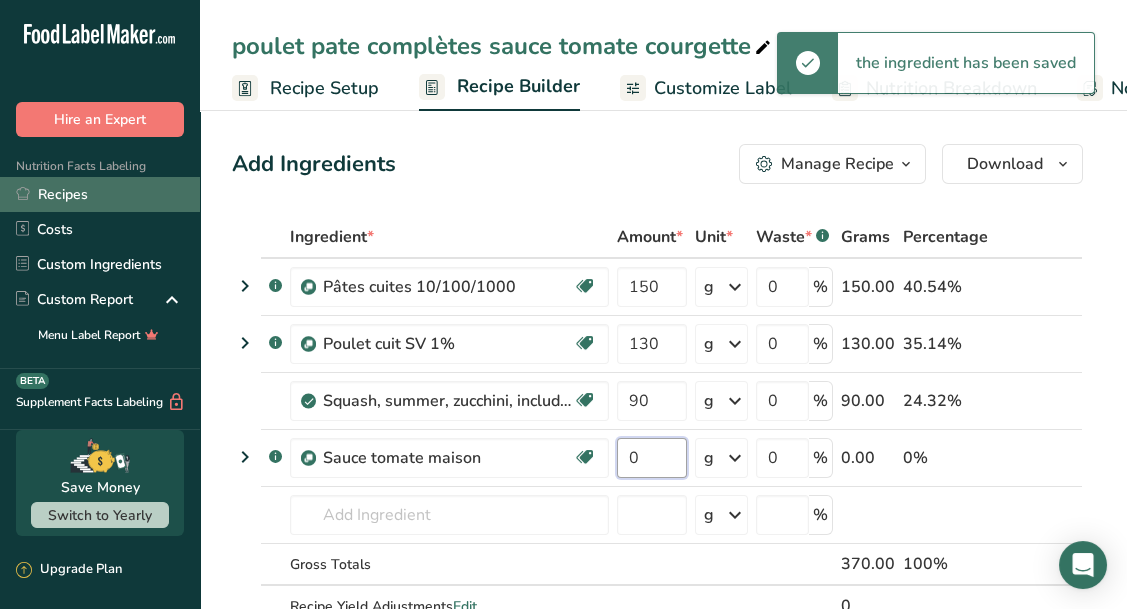 click on "0" at bounding box center (652, 458) 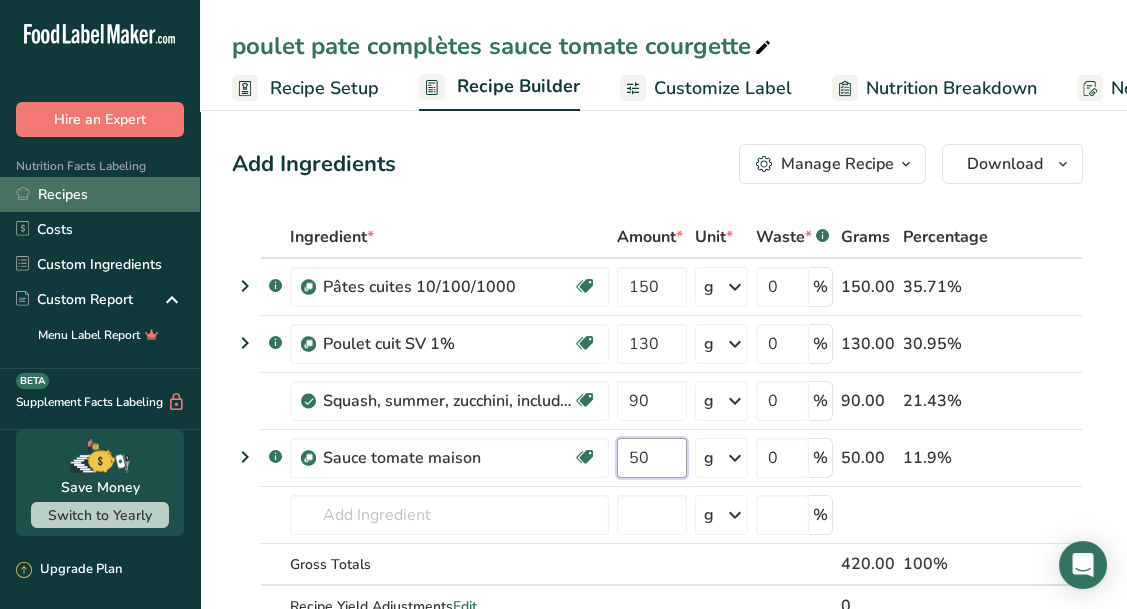 type on "50" 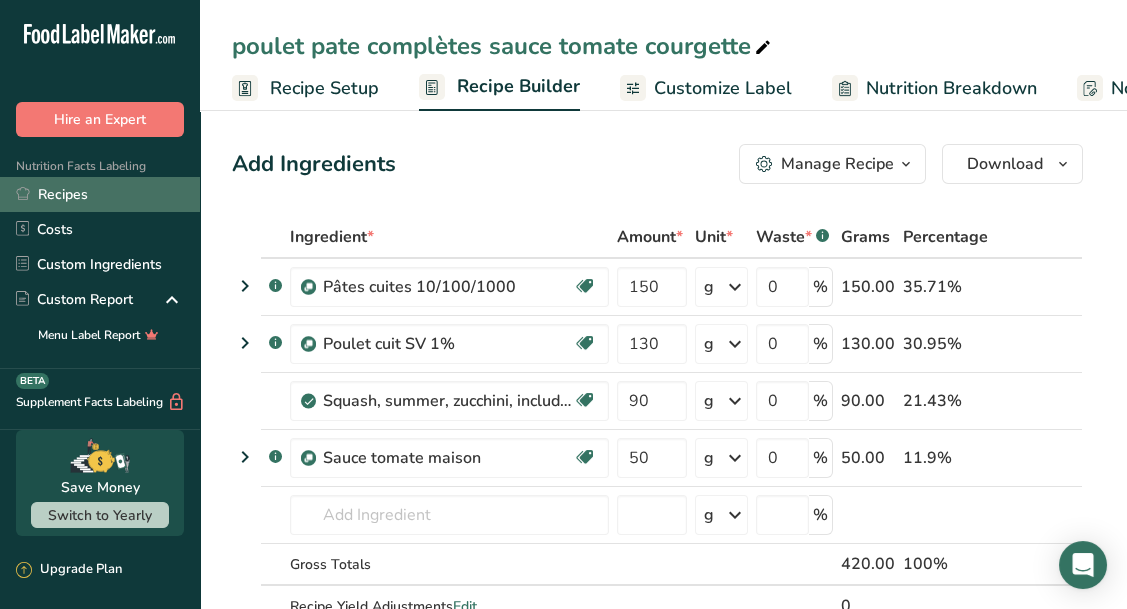 click on "Add Ingredients
Manage Recipe         Delete Recipe           Duplicate Recipe             Scale Recipe             Save as Sub-Recipe   .a-a{fill:#347362;}.b-a{fill:#fff;}                               Nutrition Breakdown                 Recipe Card
NEW
Amino Acids Pattern Report             Activity History
Download
Choose your preferred label style
Standard FDA label
Standard FDA label
The most common format for nutrition facts labels in compliance with the FDA's typeface, style and requirements
Tabular FDA label
A label format compliant with the FDA regulations presented in a tabular (horizontal) display.
Linear FDA label
A simple linear display for small sized packages.
Simplified FDA label" at bounding box center (657, 164) 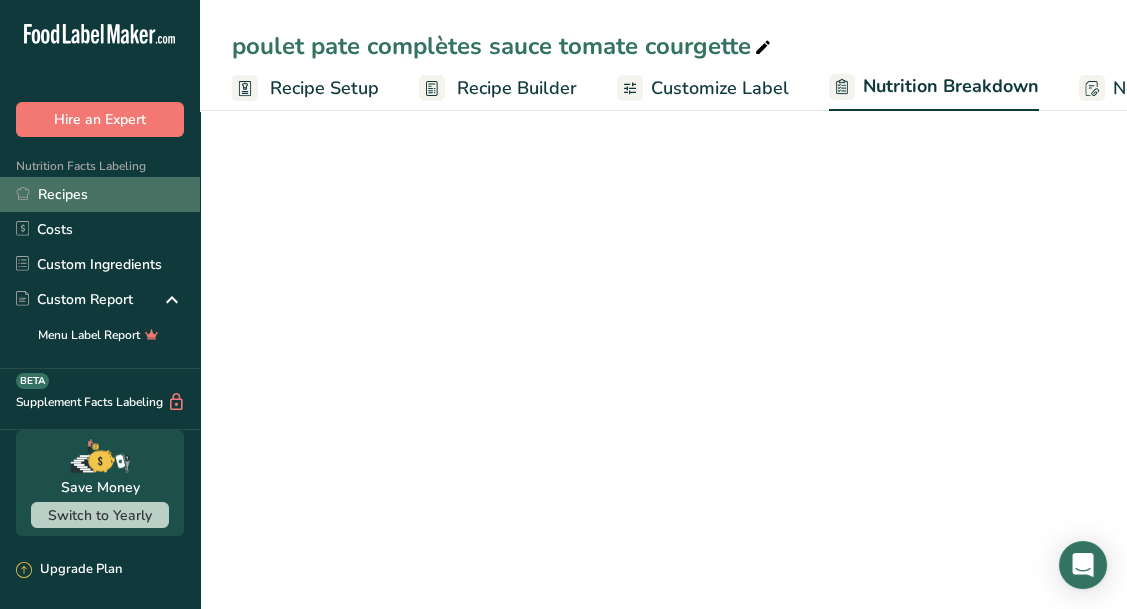 scroll, scrollTop: 0, scrollLeft: 166, axis: horizontal 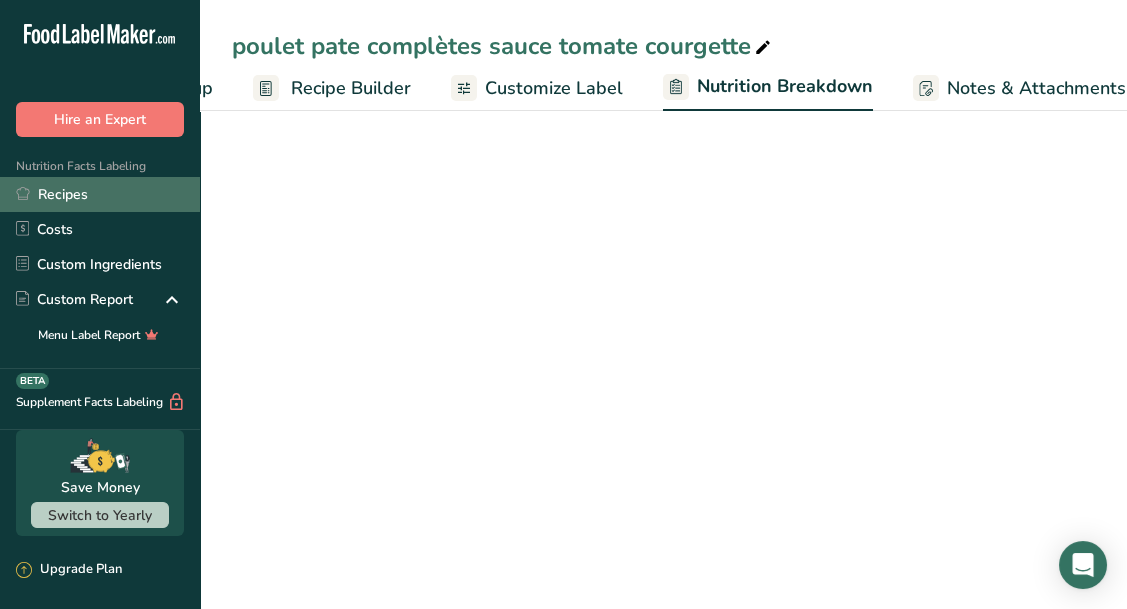 select on "Calories" 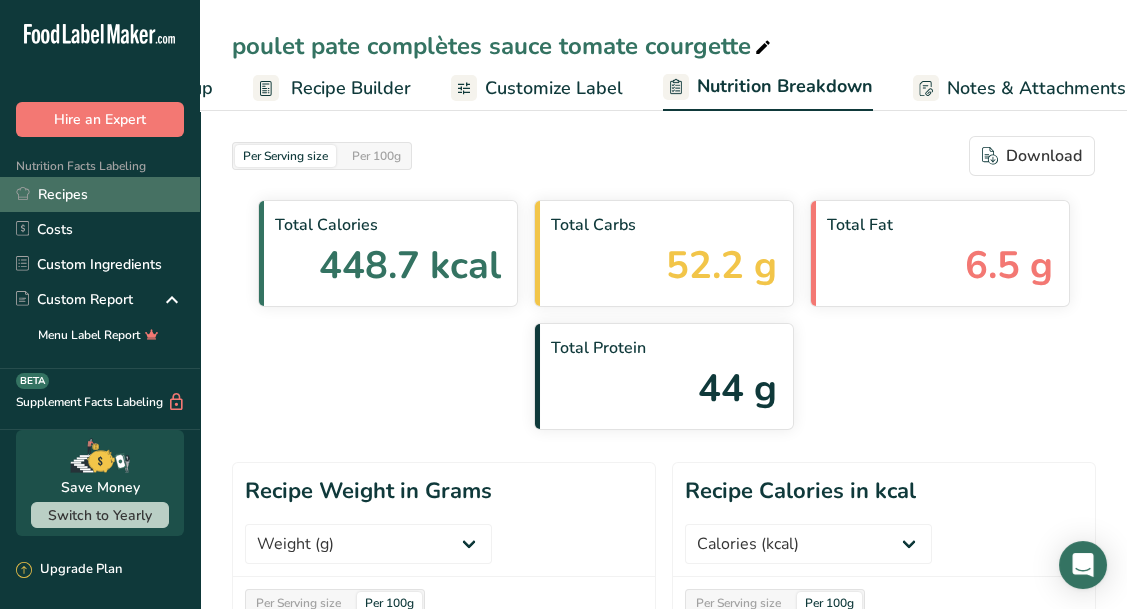 scroll, scrollTop: 0, scrollLeft: 396, axis: horizontal 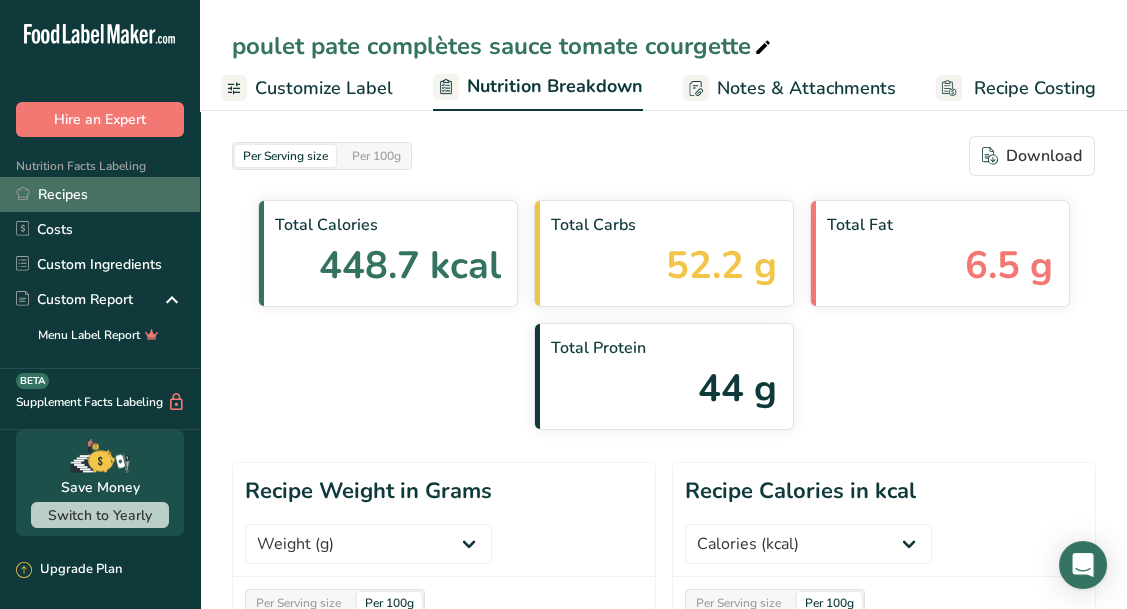 click on "Recipe Costing" at bounding box center (1035, 88) 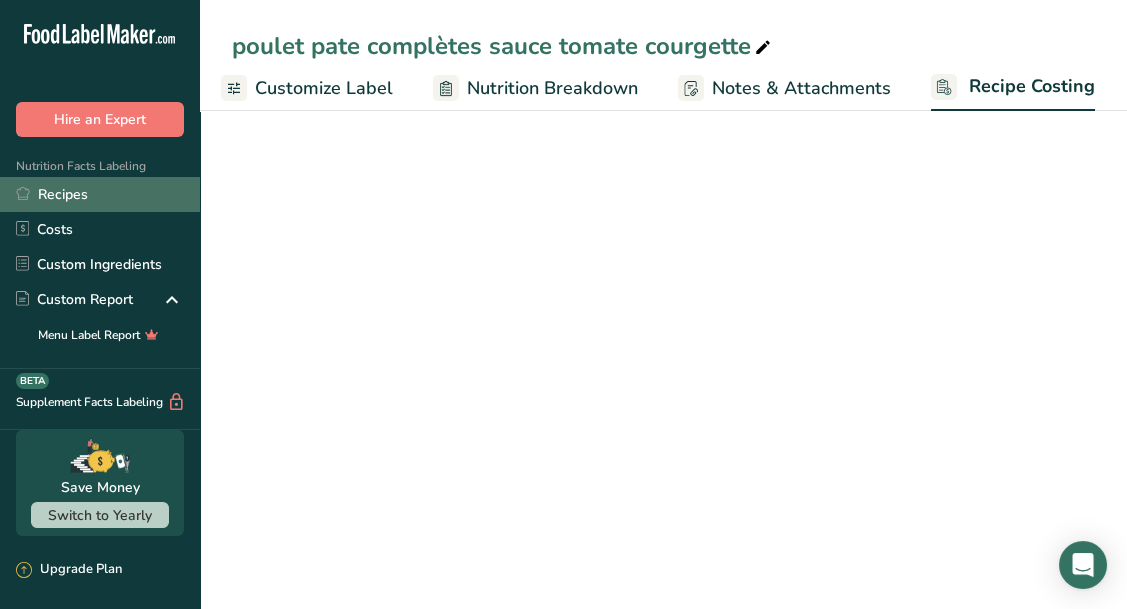 scroll, scrollTop: 0, scrollLeft: 394, axis: horizontal 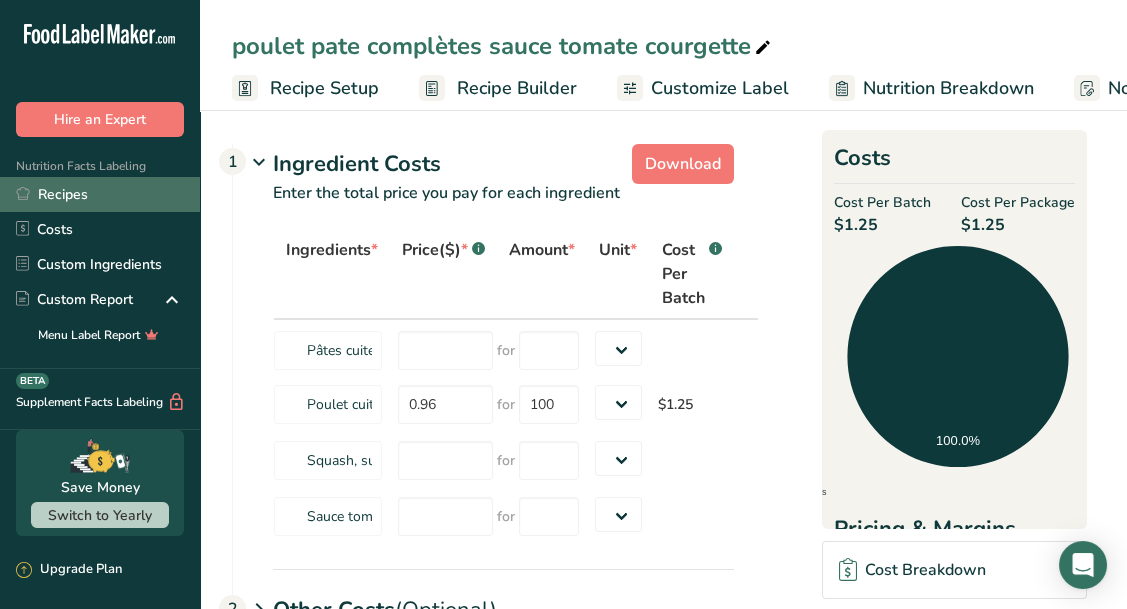 click on "Recipe Builder" at bounding box center (517, 88) 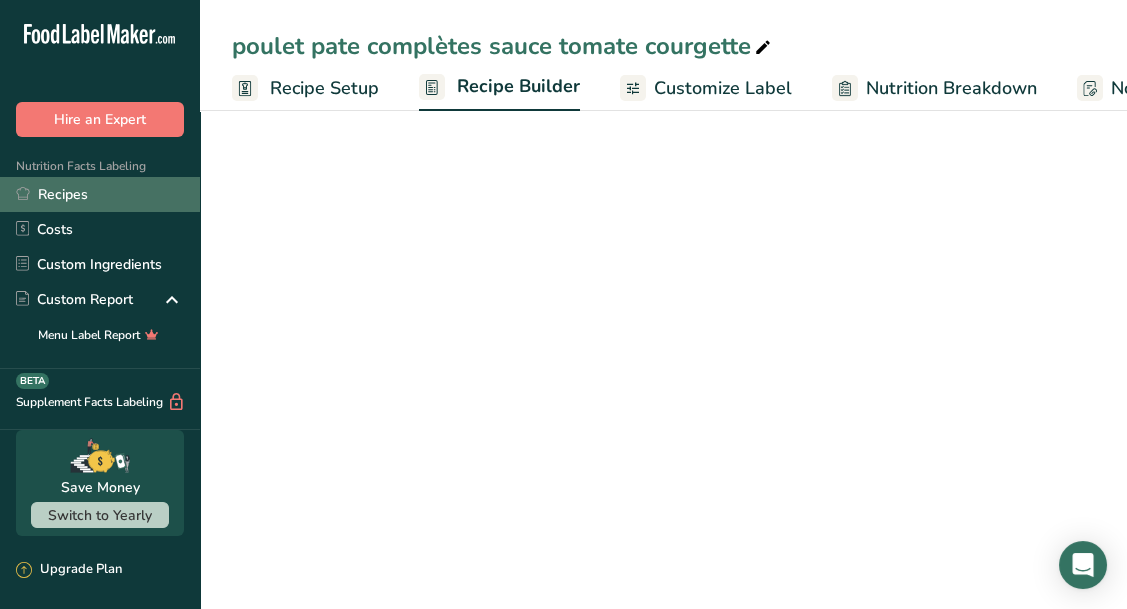 scroll, scrollTop: 0, scrollLeft: 136, axis: horizontal 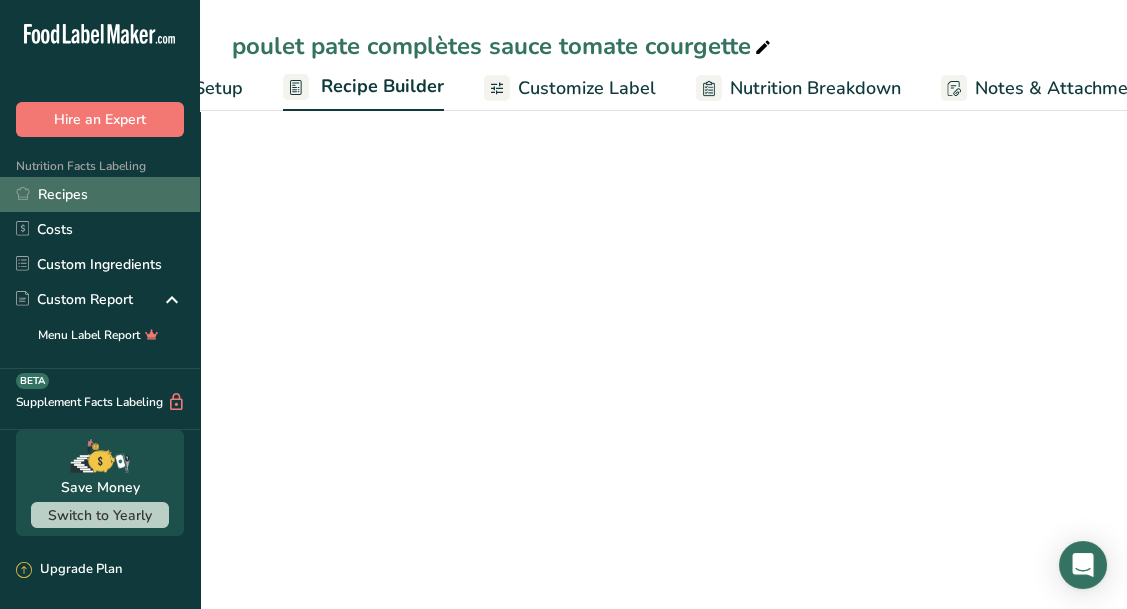 click on "Recipe Builder" at bounding box center [382, 86] 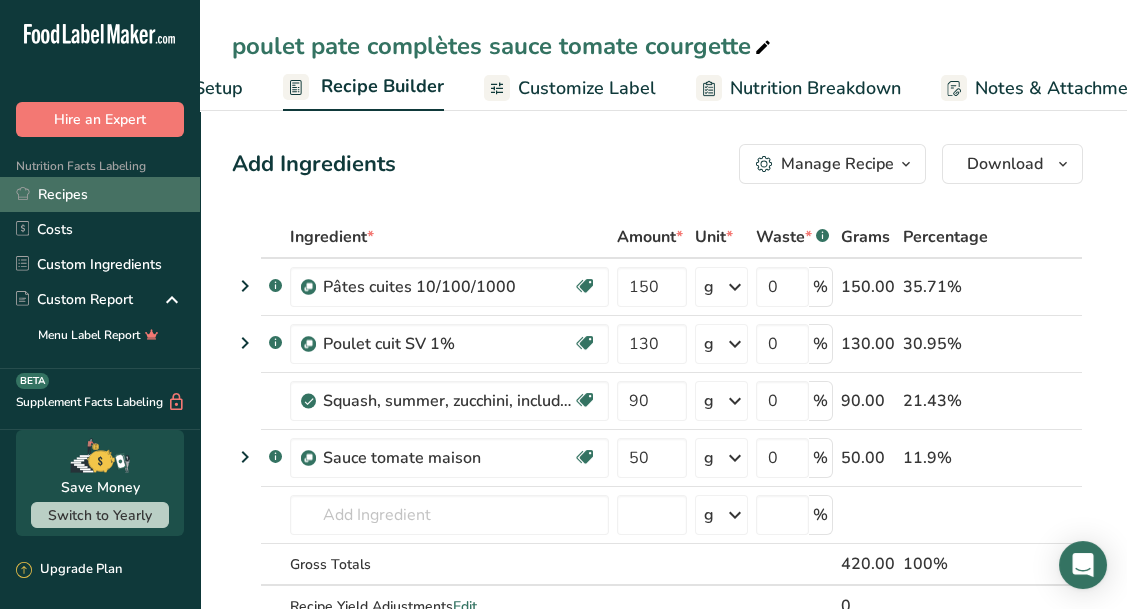 scroll, scrollTop: 0, scrollLeft: 192, axis: horizontal 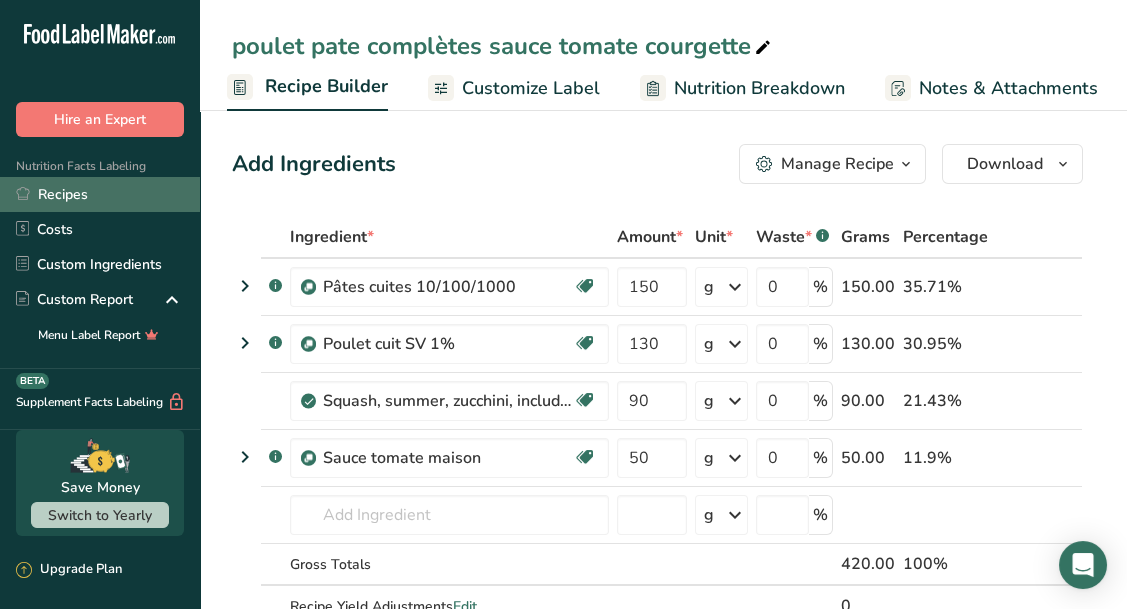 click on "Amount *" at bounding box center [652, 238] 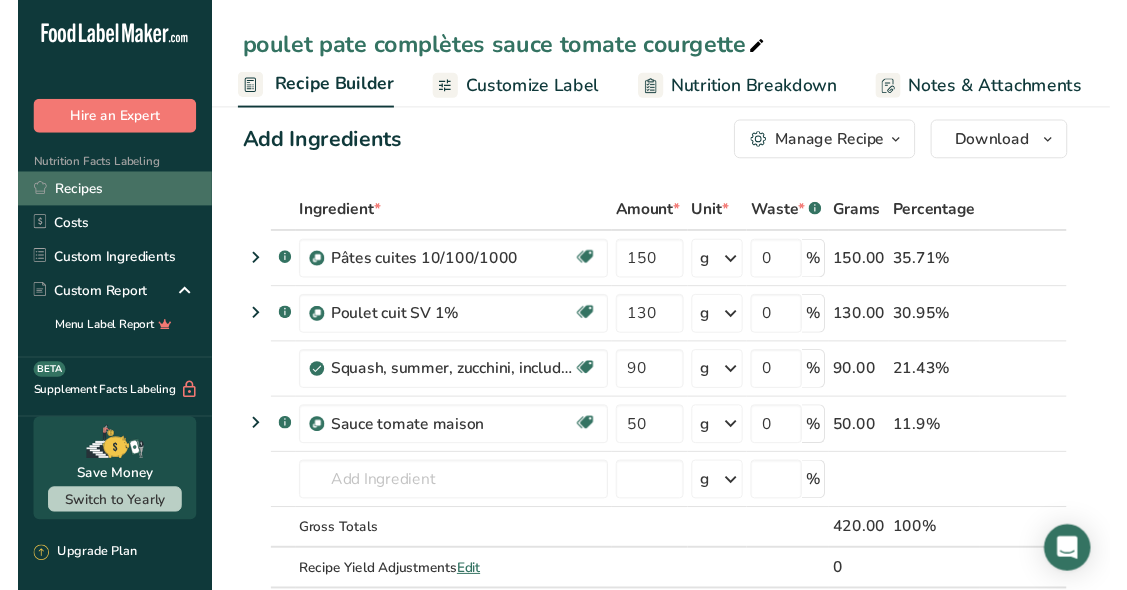 scroll, scrollTop: 0, scrollLeft: 0, axis: both 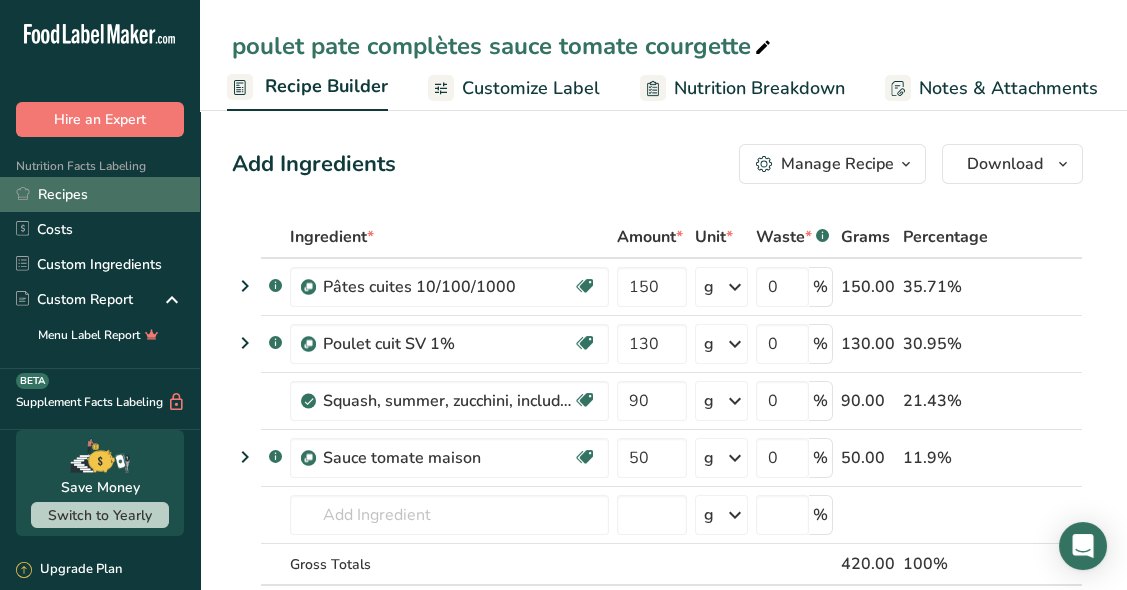 click on "Recipes" at bounding box center [100, 194] 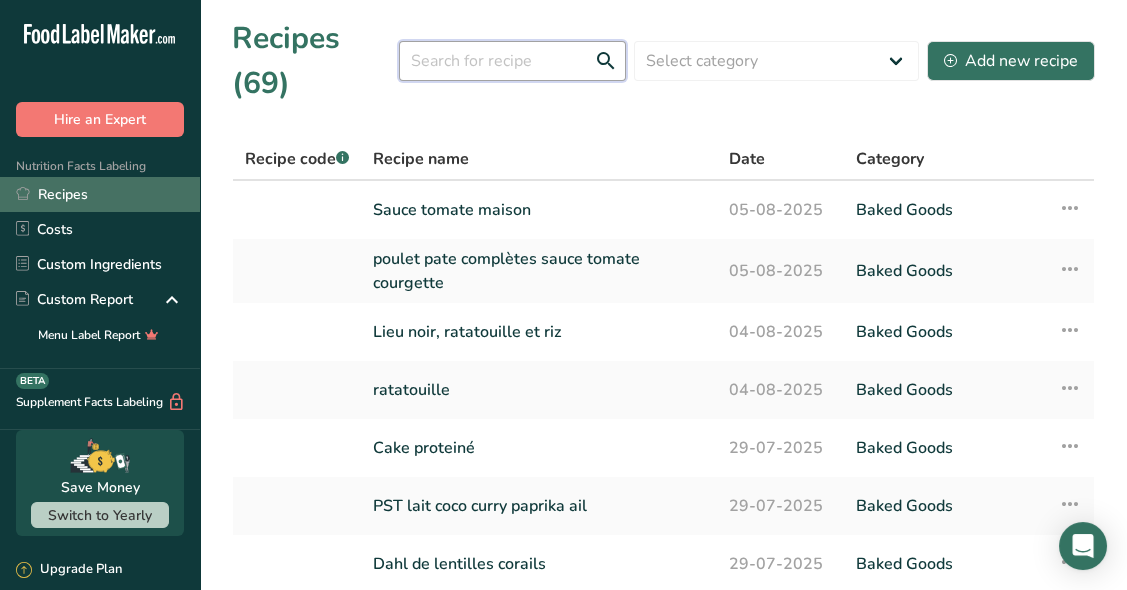 click at bounding box center [512, 61] 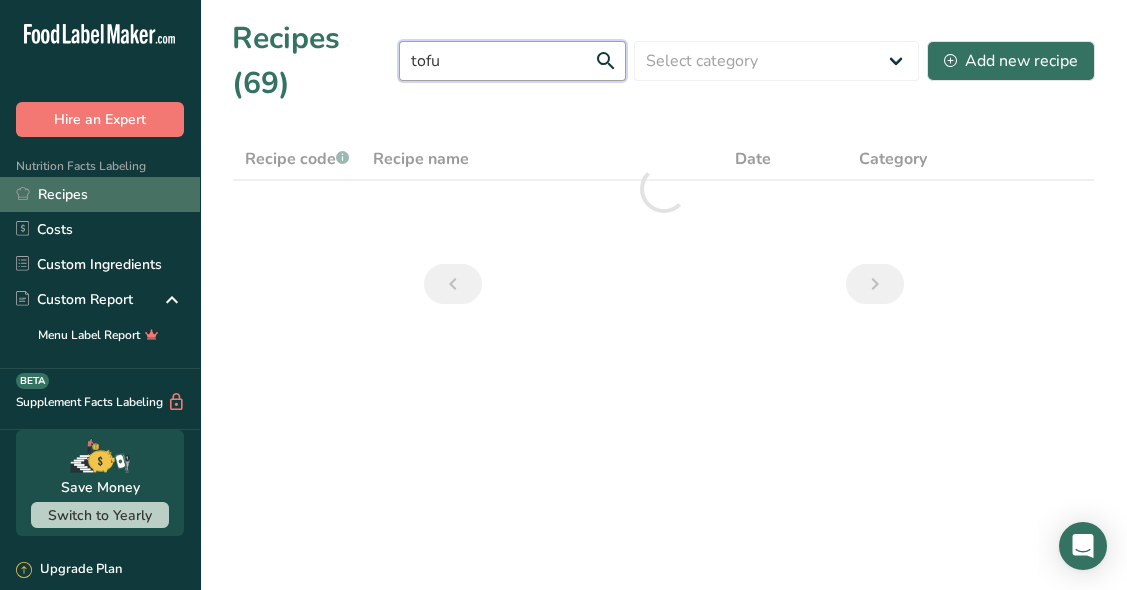 type on "tofu" 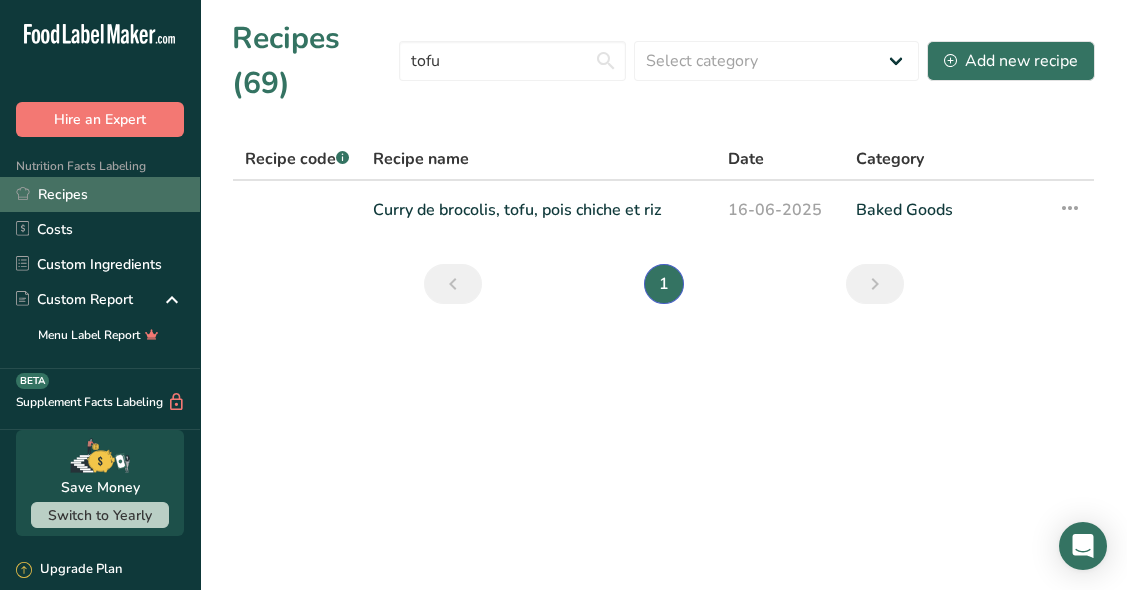 click on "Curry de brocolis, tofu, pois chiche et riz" at bounding box center (538, 210) 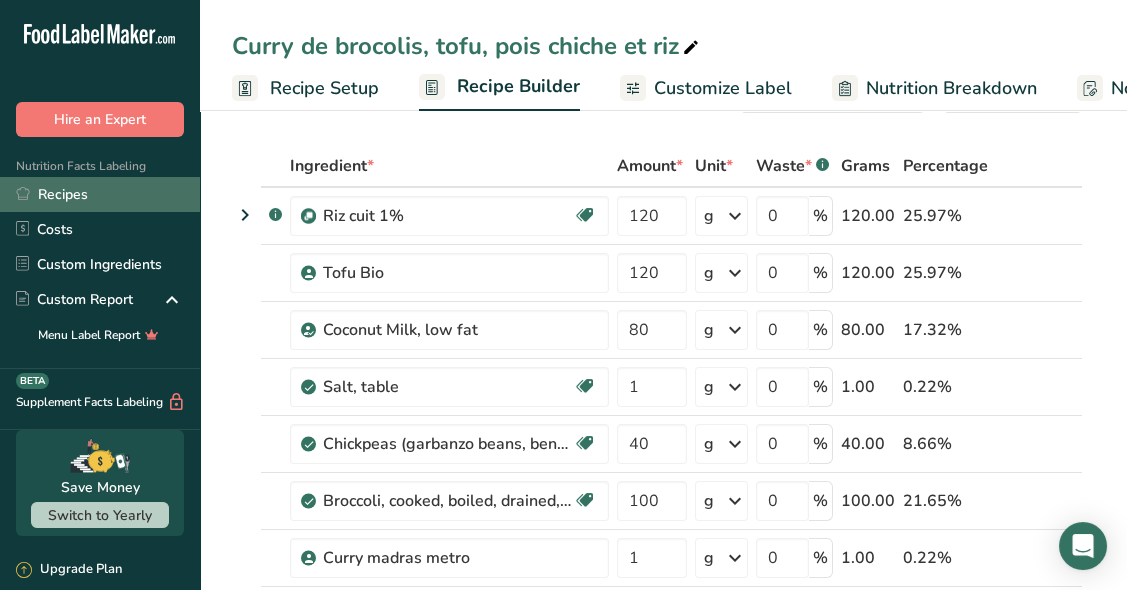 scroll, scrollTop: 87, scrollLeft: 0, axis: vertical 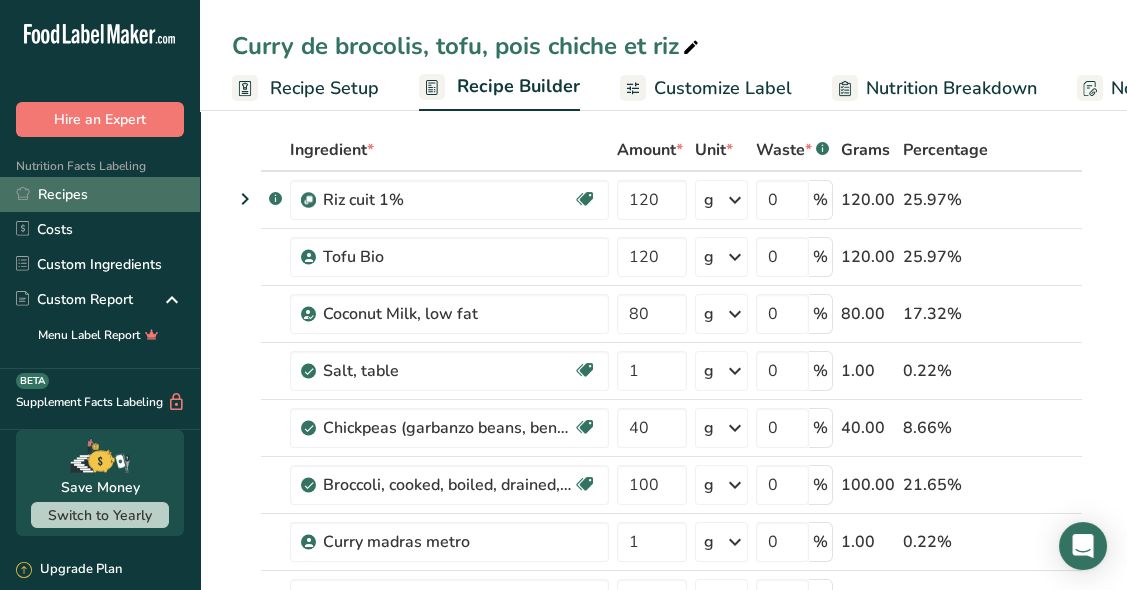click on "Recipes" at bounding box center (100, 194) 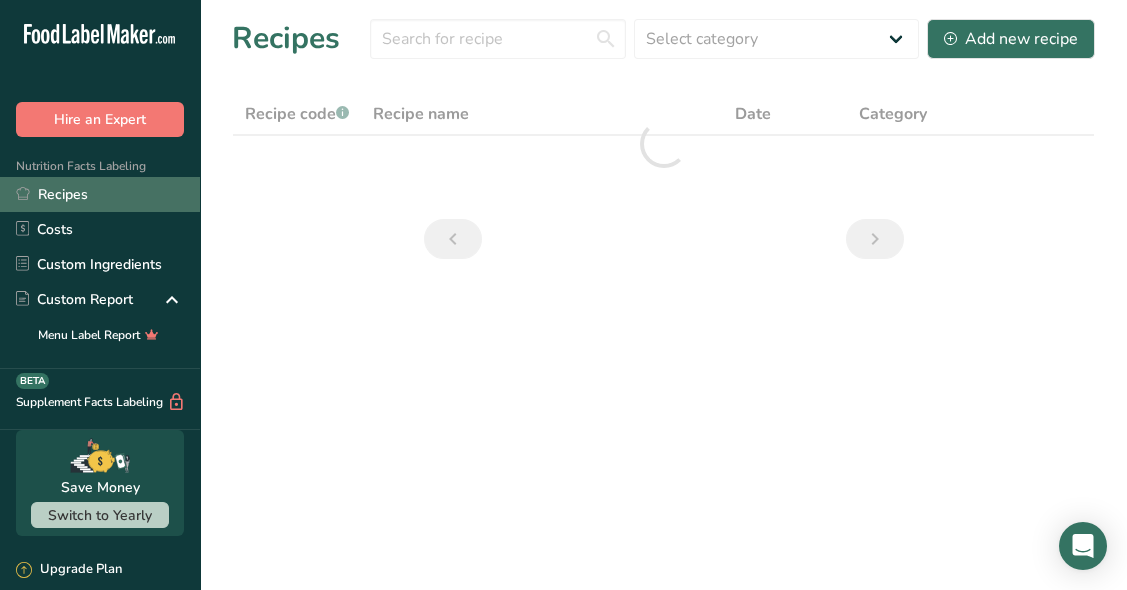 scroll, scrollTop: 0, scrollLeft: 0, axis: both 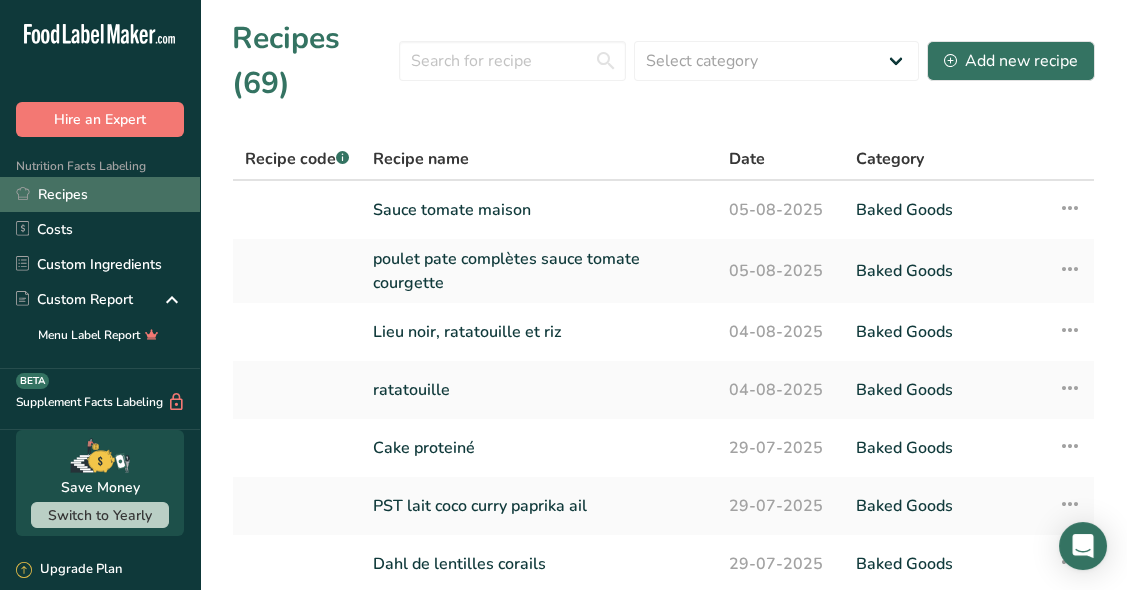 click on "poulet pate complètes sauce tomate courgette" at bounding box center (539, 271) 